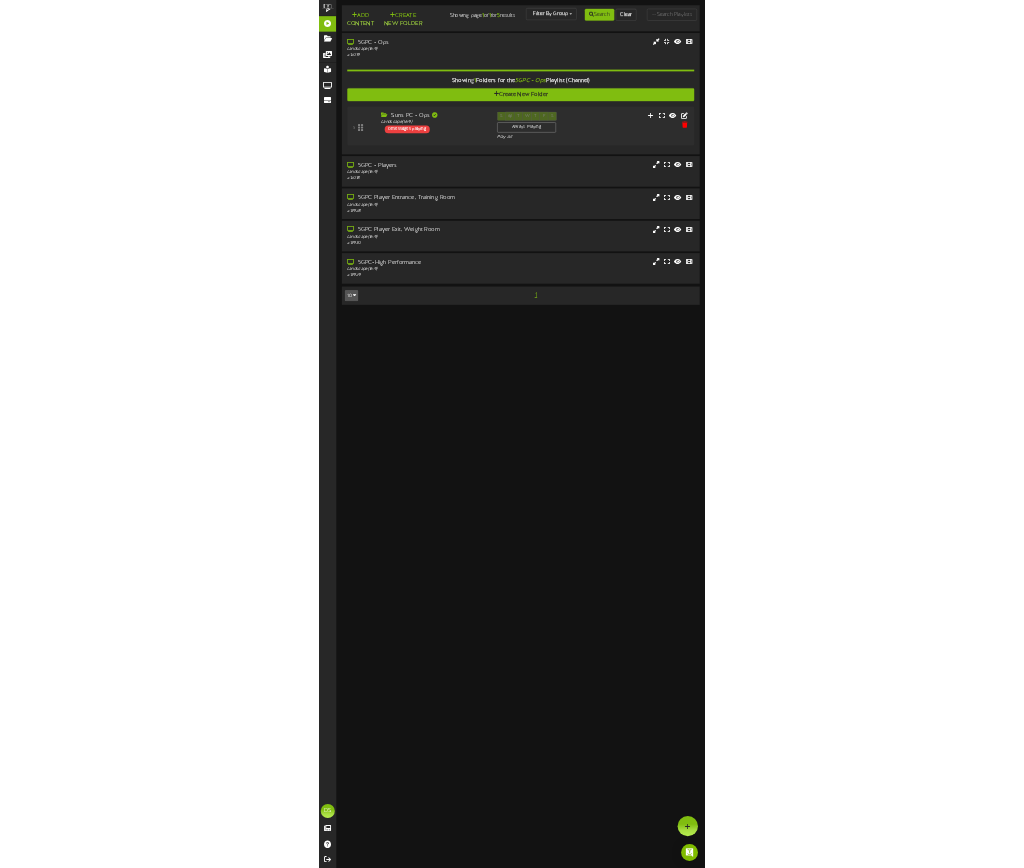 scroll, scrollTop: 0, scrollLeft: 0, axis: both 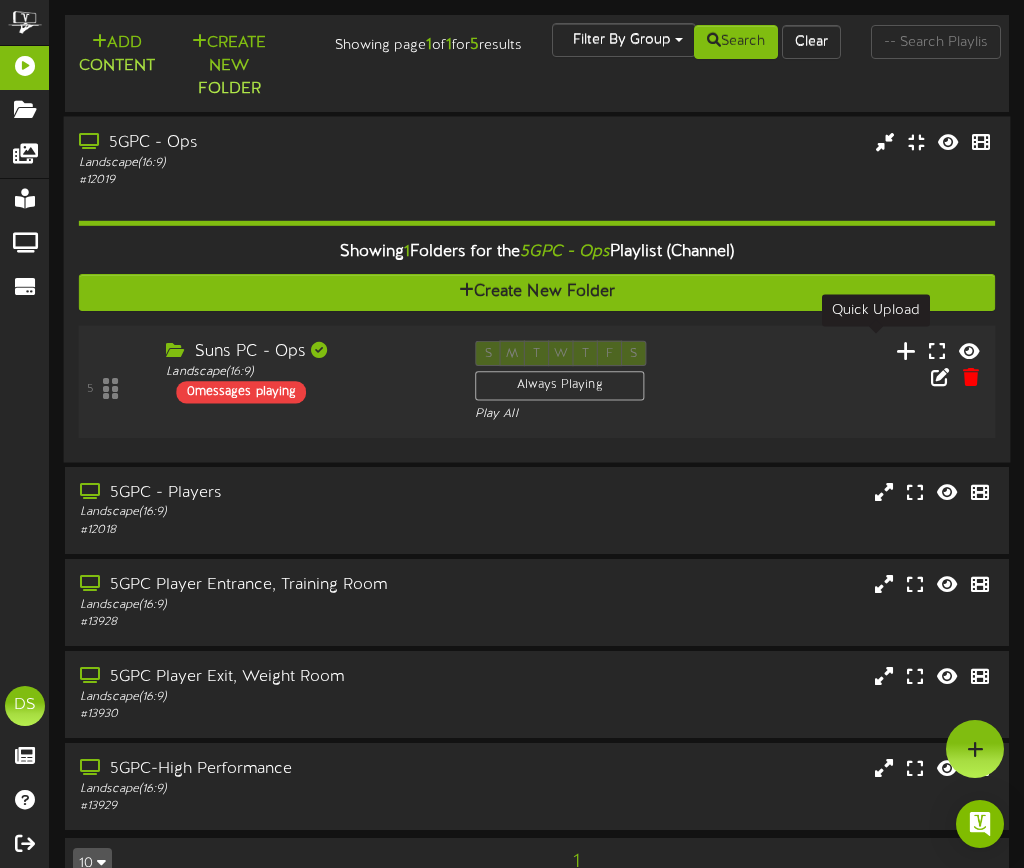 click at bounding box center [906, 350] 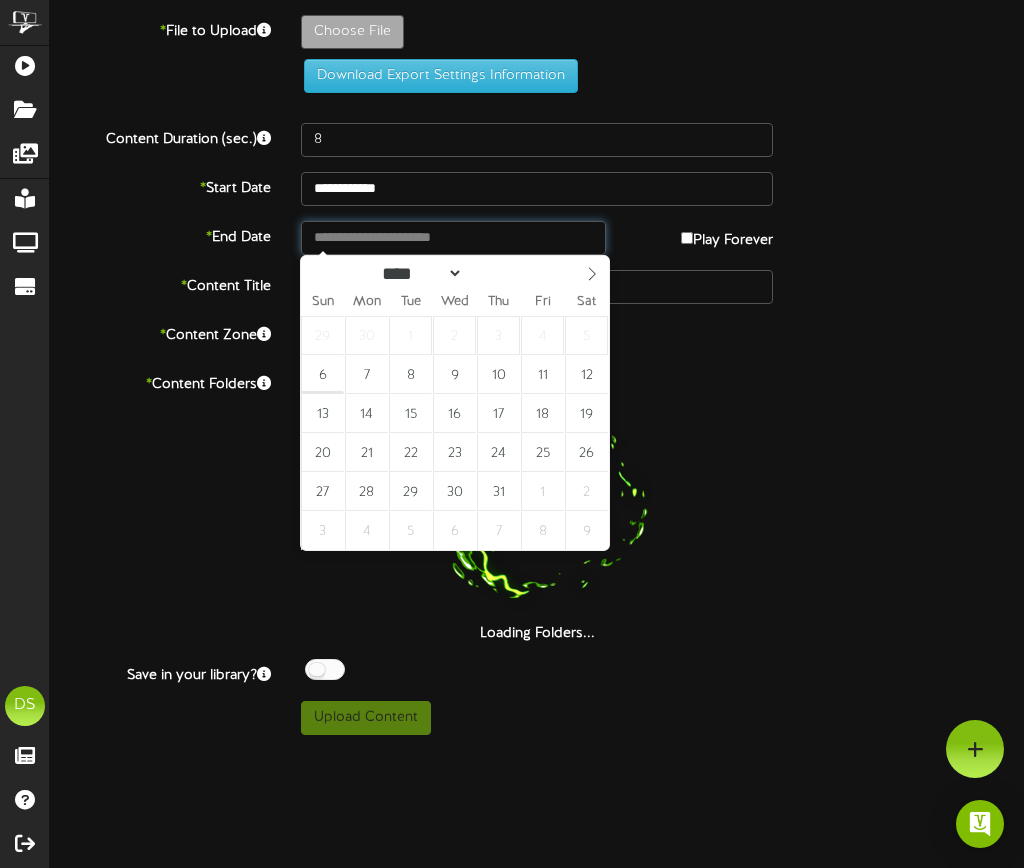 click at bounding box center (453, 238) 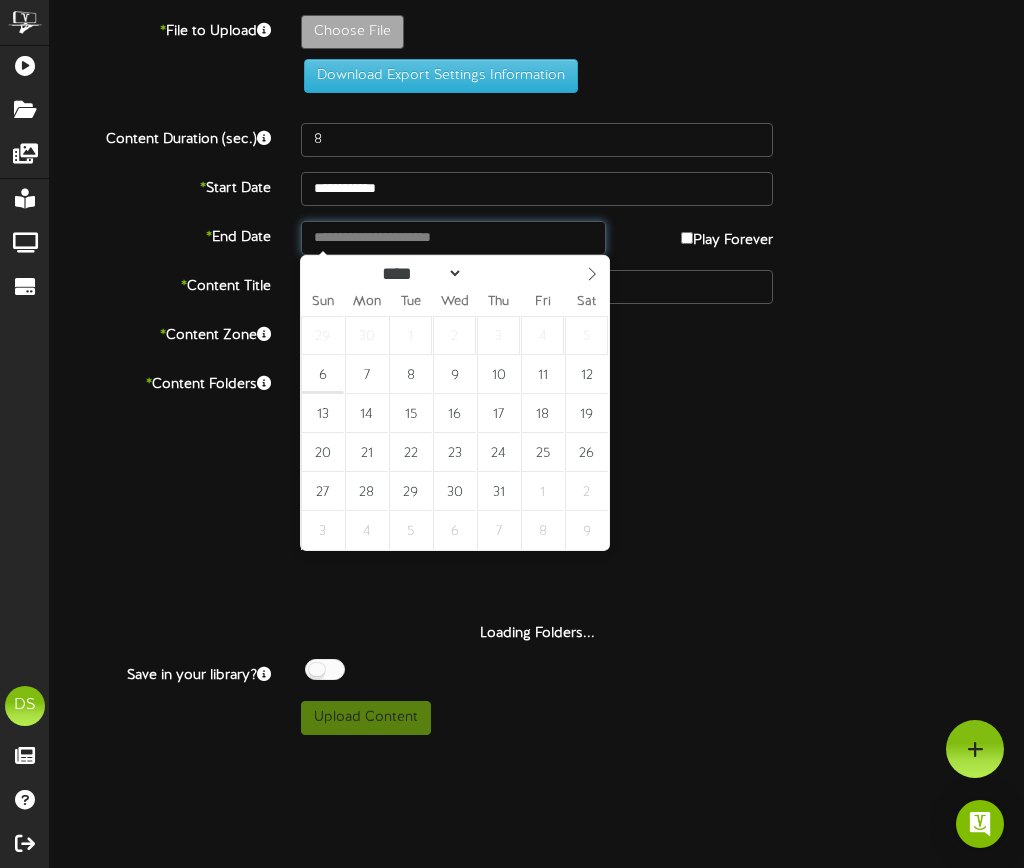 type on "**********" 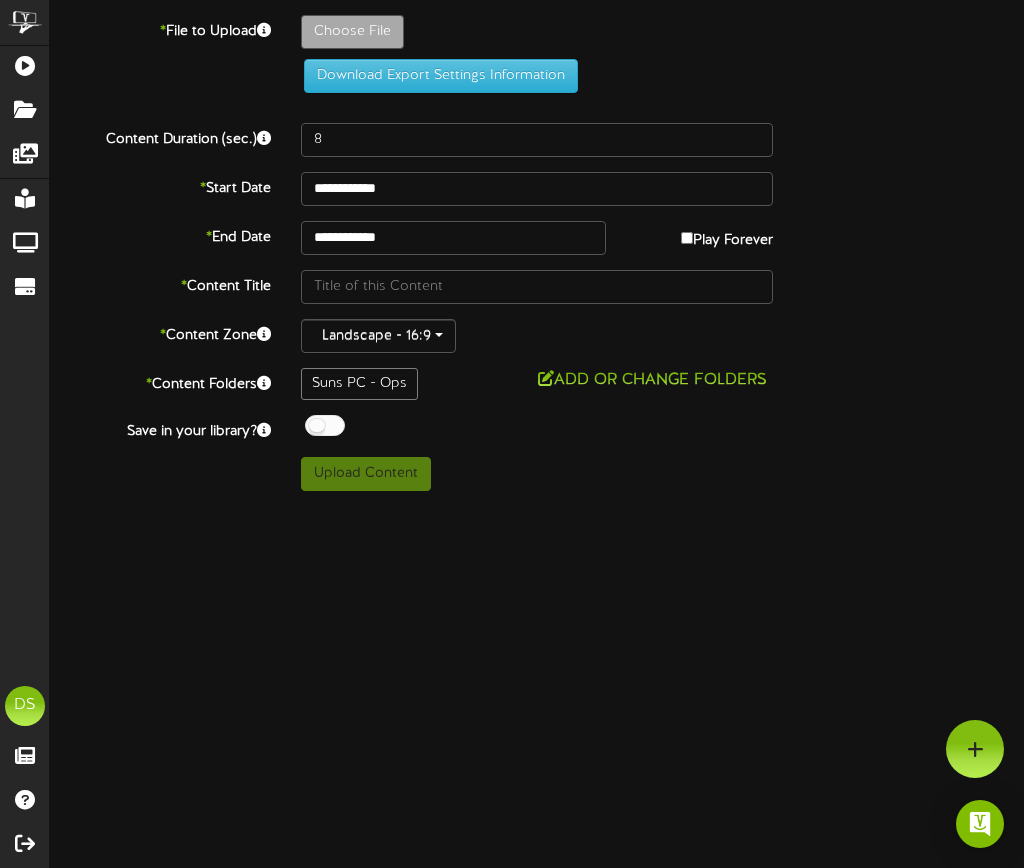 click on "*  Content Title" at bounding box center [160, 283] 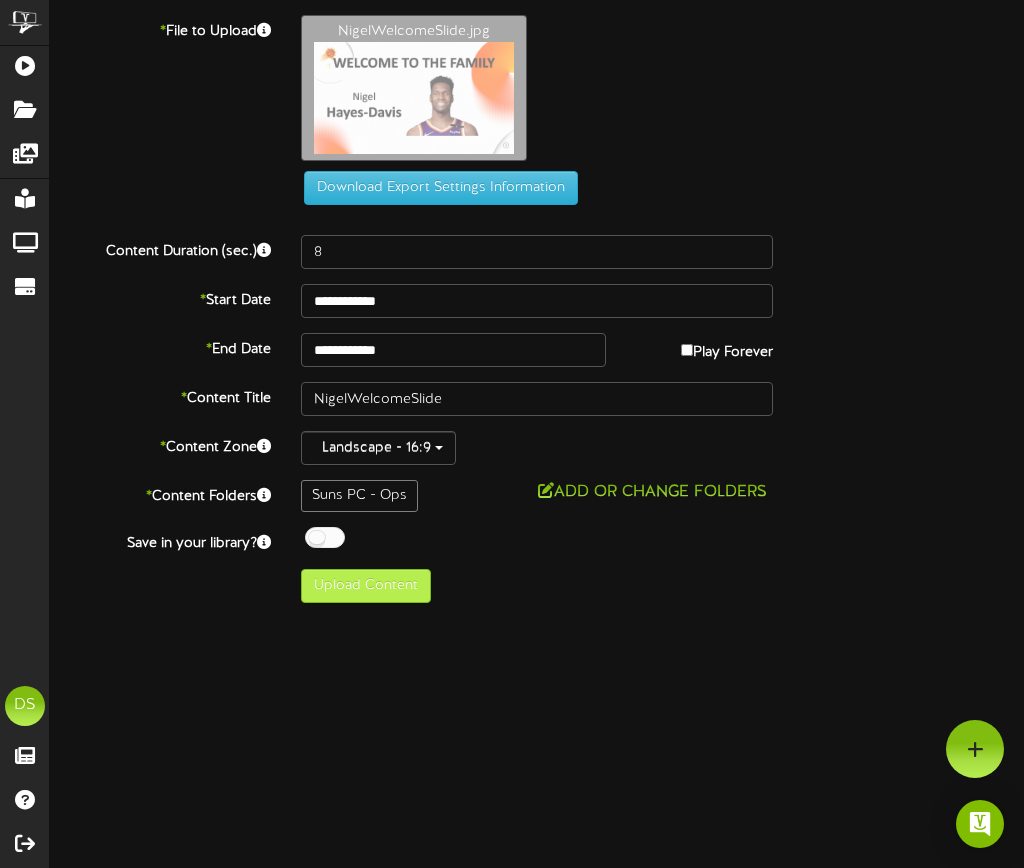click on "Upload Content" at bounding box center [366, 586] 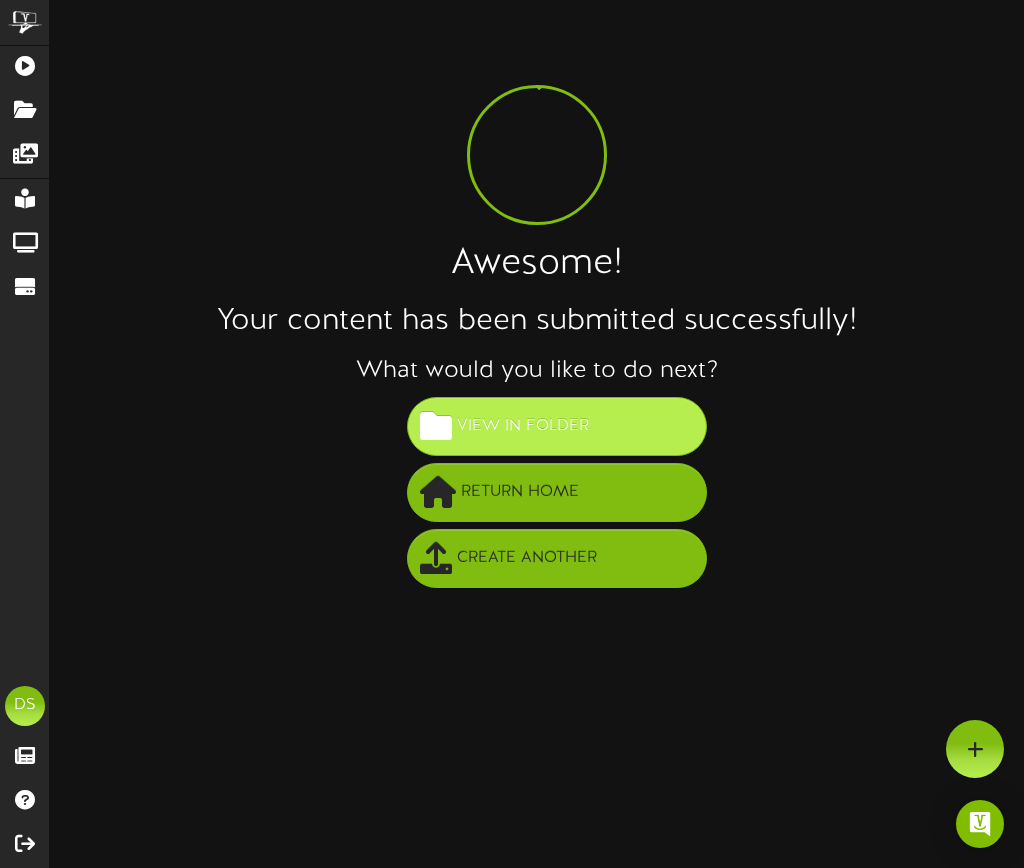 click on "View in Folder" at bounding box center (523, 426) 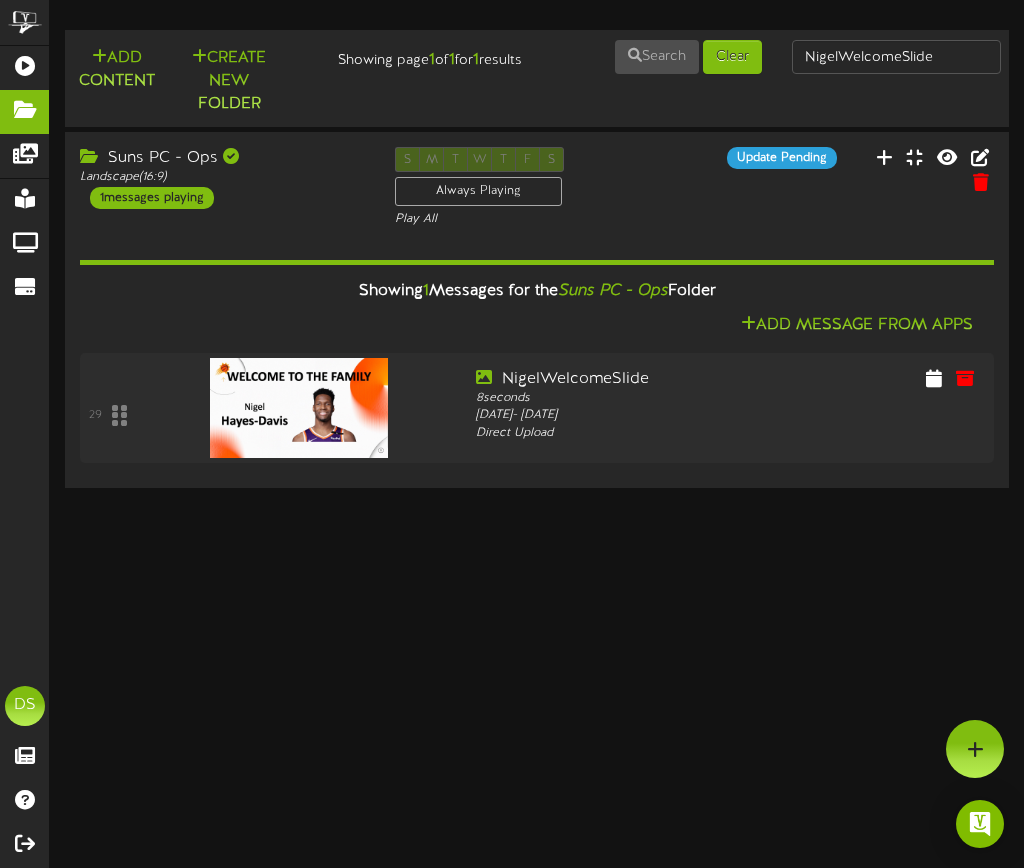 click at bounding box center (25, 63) 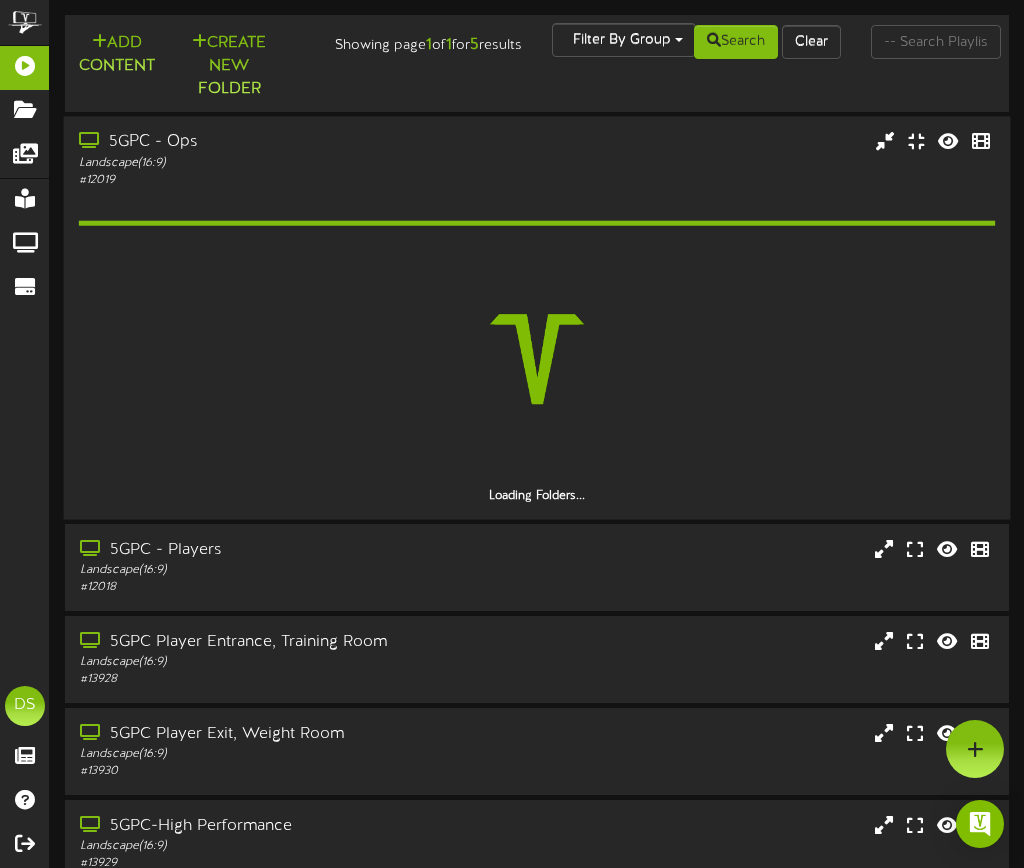click on "5GPC - Ops
Landscape  ( 16:9 )
# 12019" at bounding box center (537, 159) 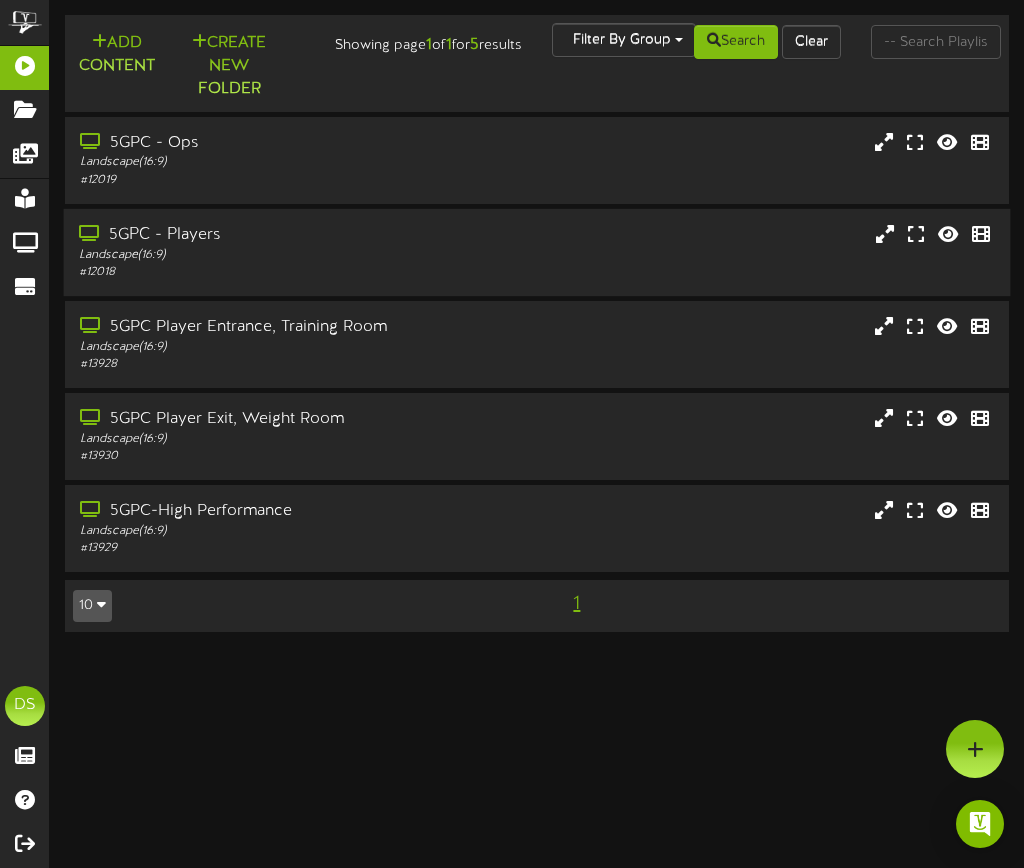 click on "5GPC - Players" at bounding box center [261, 235] 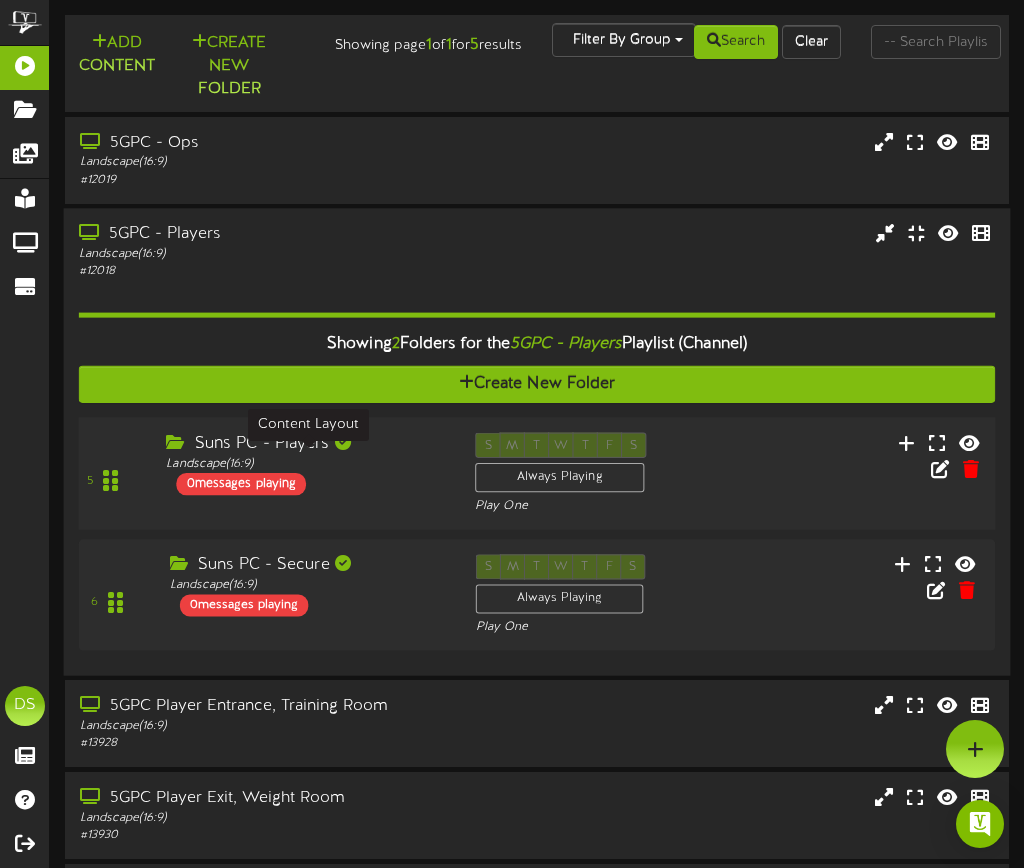 click on "Landscape  ( 16:9 )" at bounding box center (305, 463) 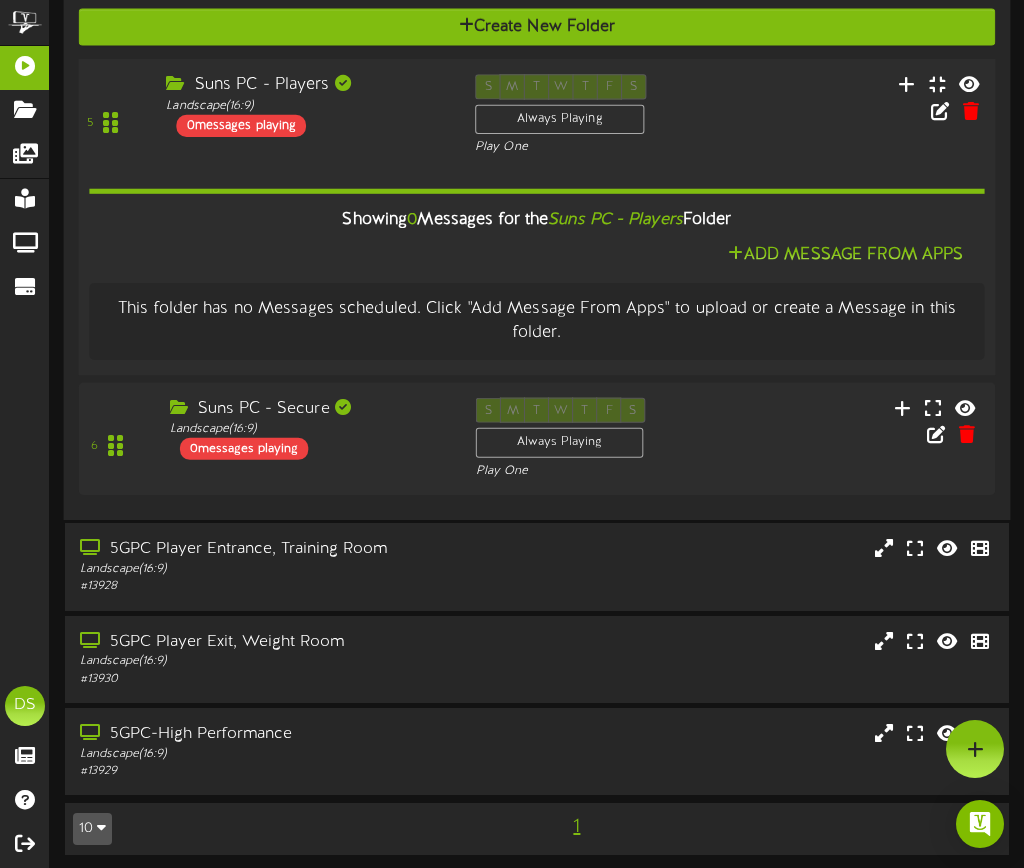 click on "6
Suns PC - Secure
Landscape  ( 16:9 )
0
S
M" at bounding box center (537, 439) 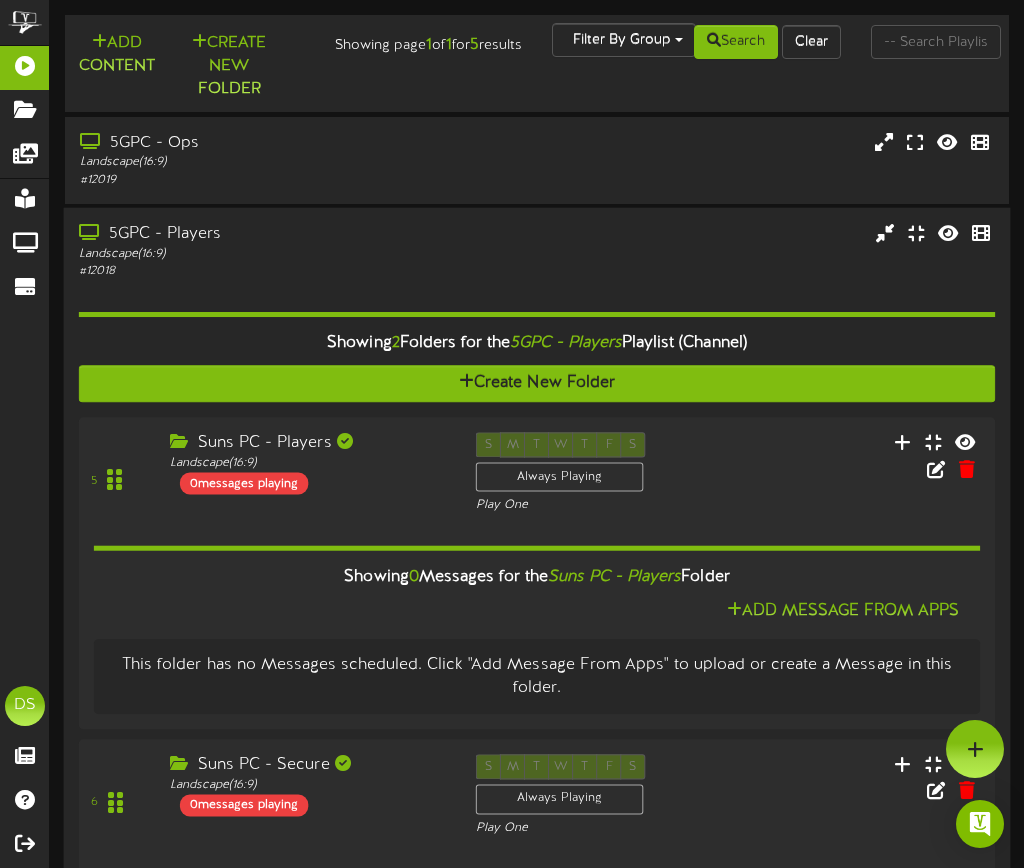 scroll, scrollTop: 0, scrollLeft: 0, axis: both 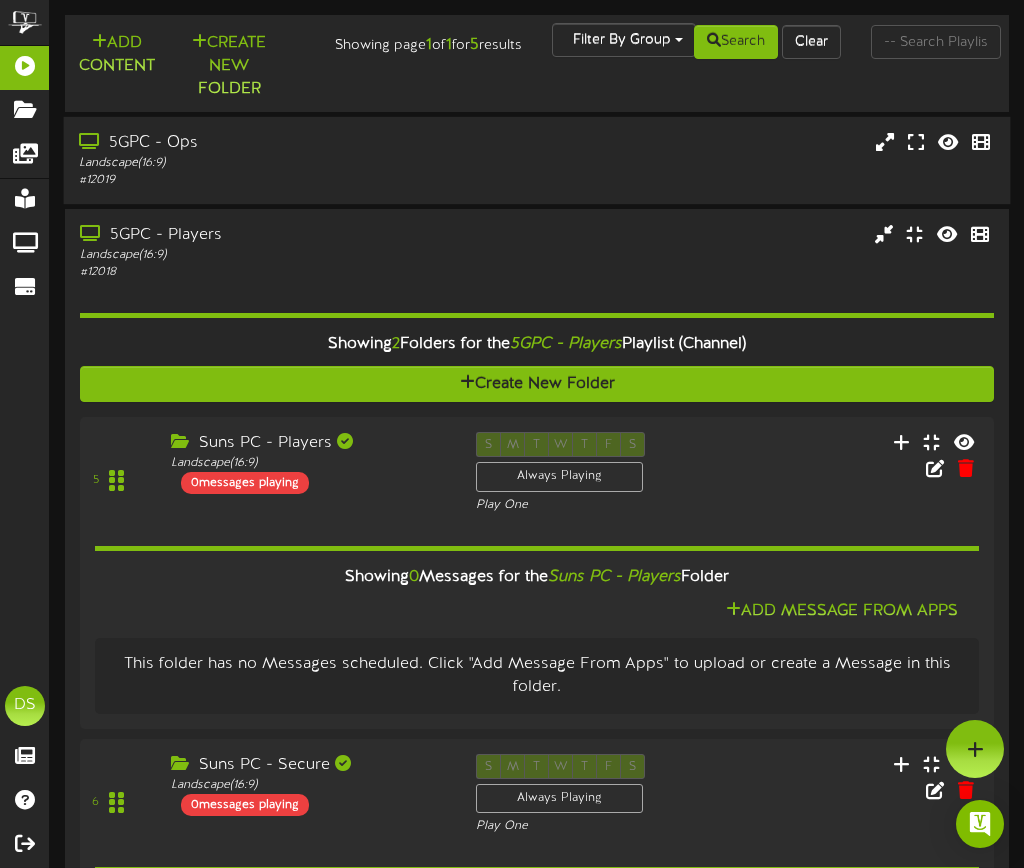 click on "5GPC - Ops
Landscape  ( 16:9 )
# 12019" at bounding box center [537, 159] 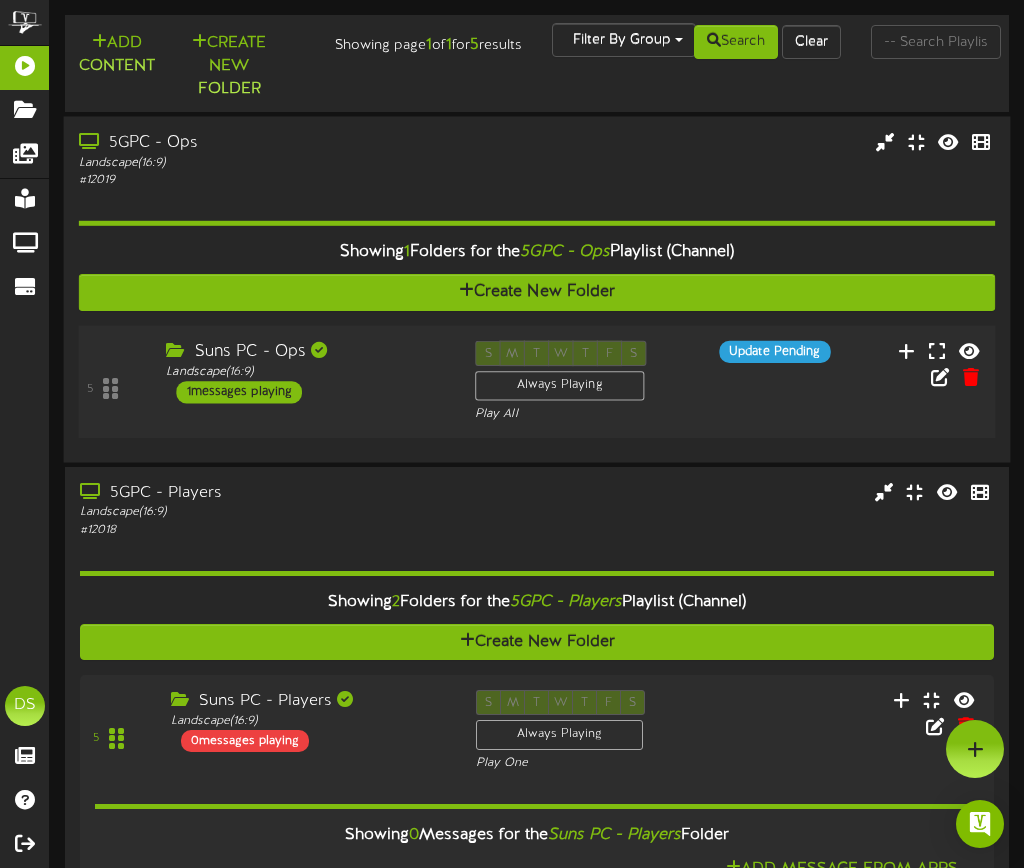 click on "5
Suns PC - Ops
Landscape  ( 16:9 )
1
S" at bounding box center (537, 381) 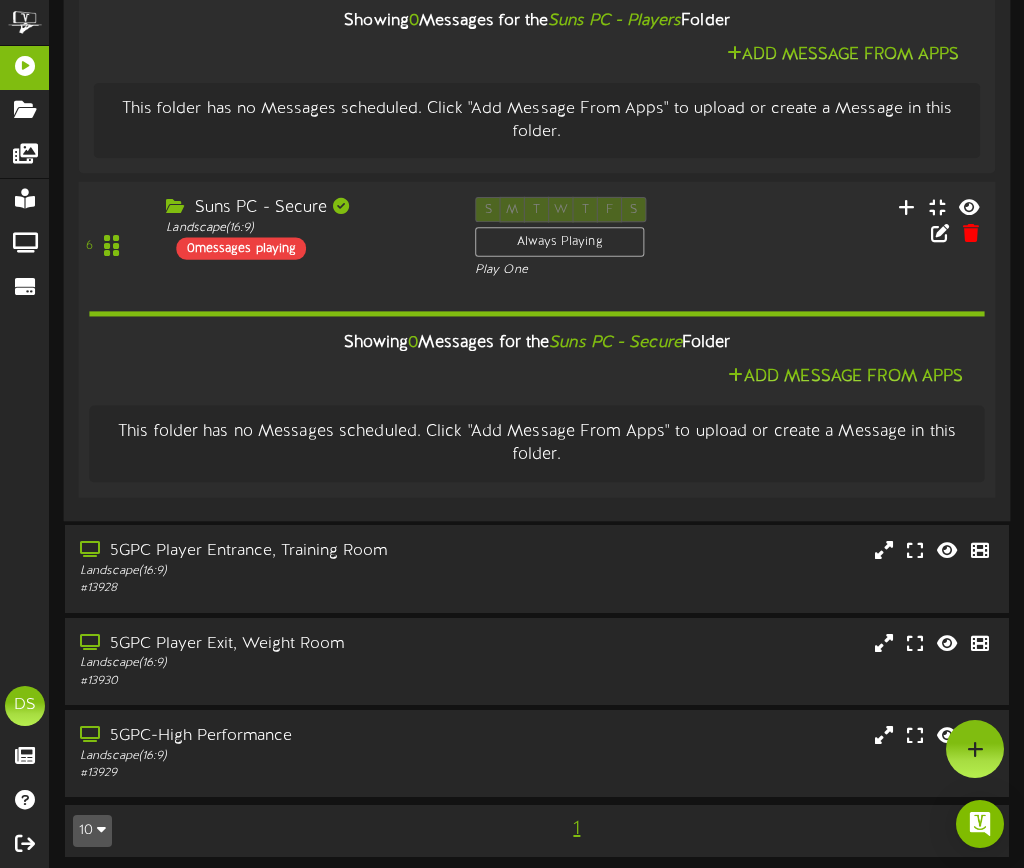 scroll, scrollTop: 692, scrollLeft: 0, axis: vertical 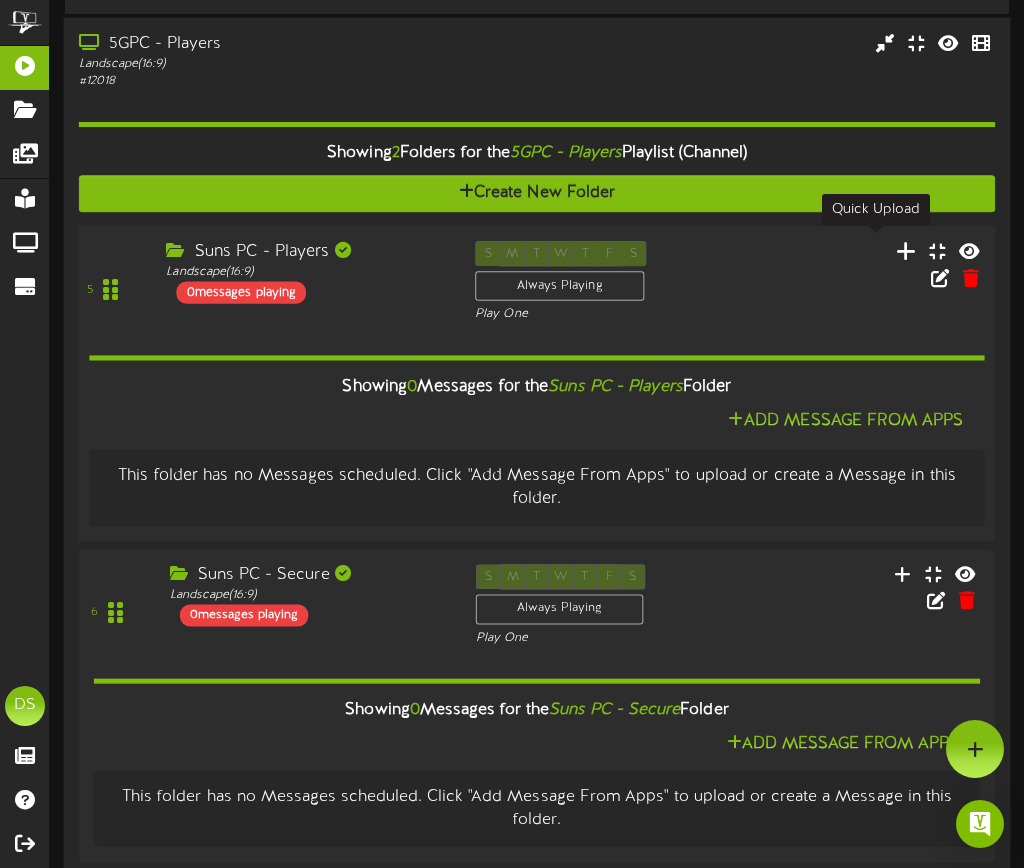 click at bounding box center [906, 251] 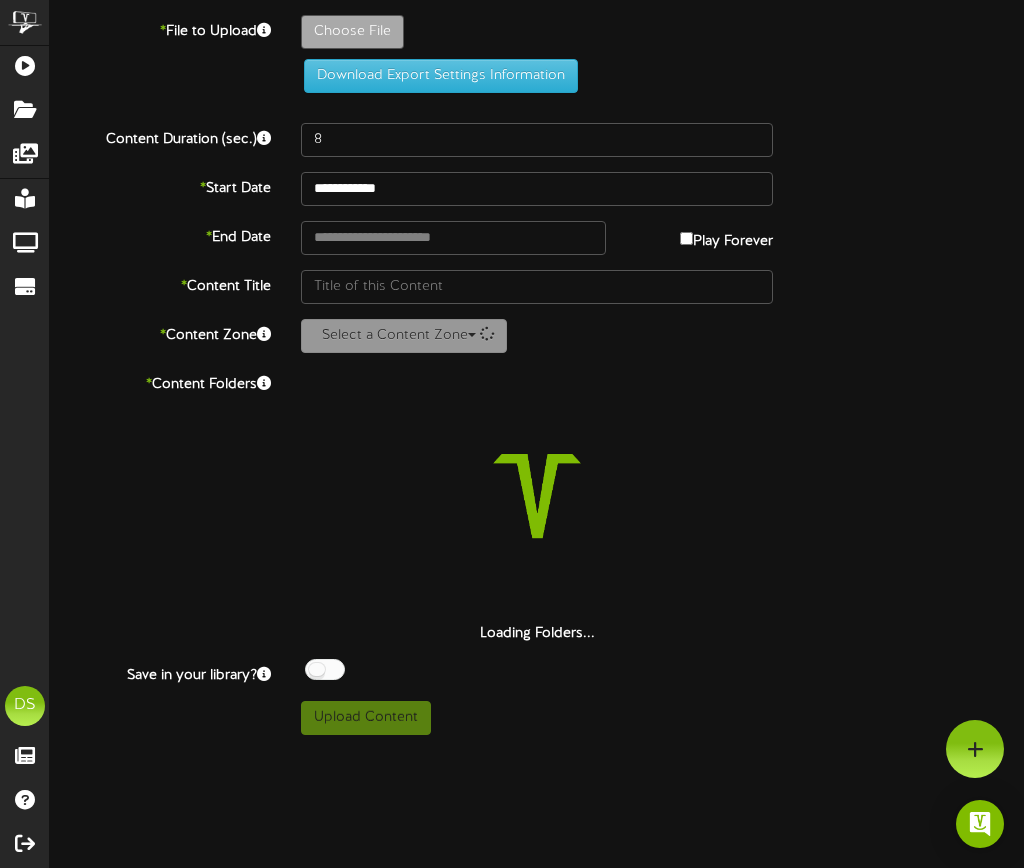 scroll, scrollTop: 0, scrollLeft: 0, axis: both 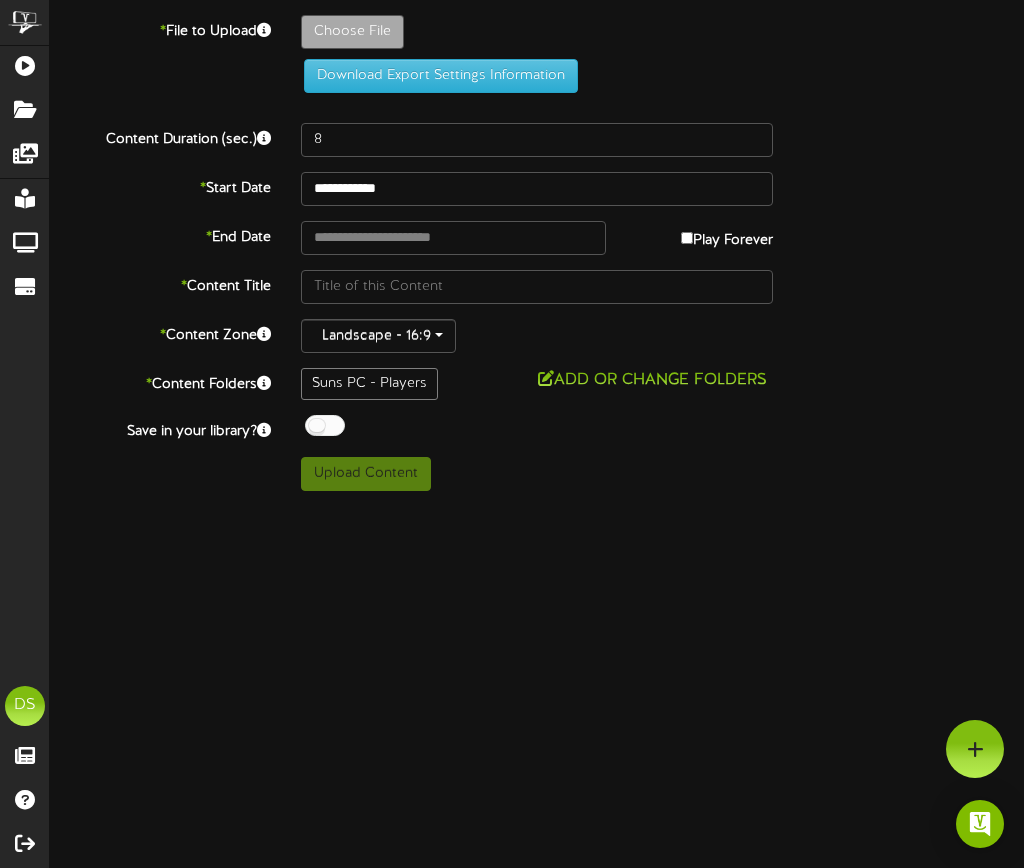 click on "Choose File" at bounding box center (-685, 87) 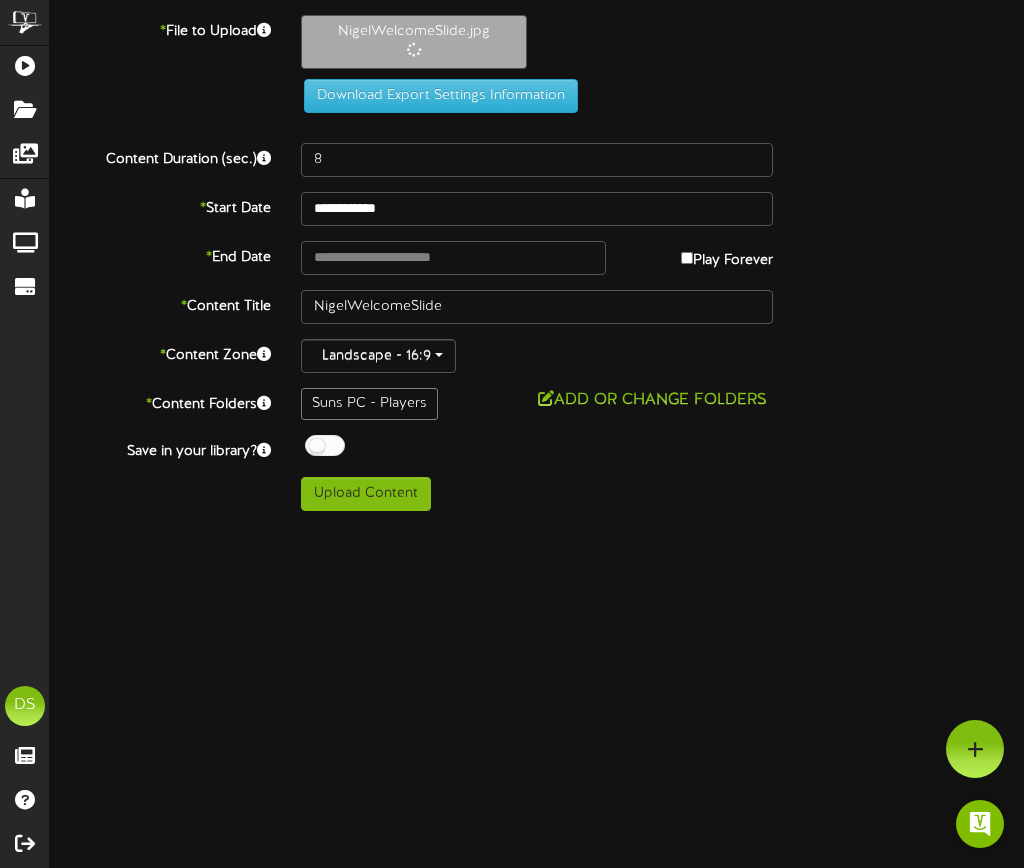 click on "Play Forever" at bounding box center [727, 256] 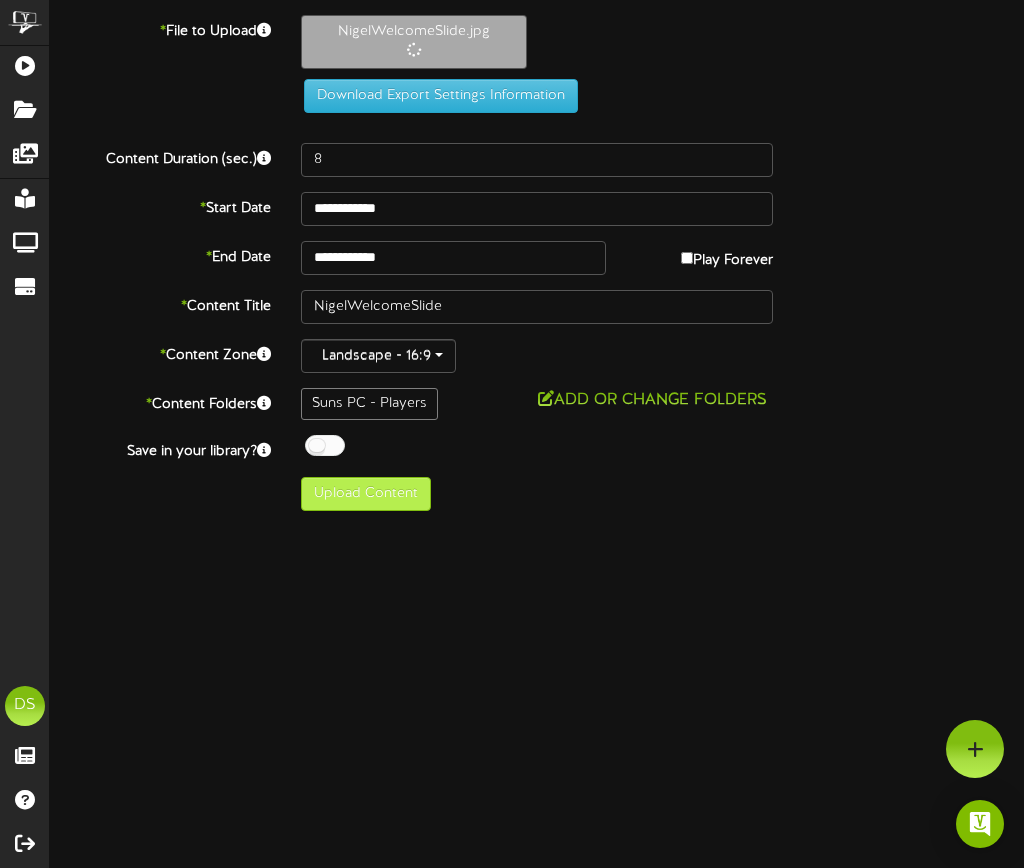 click on "Upload Content" at bounding box center [366, 494] 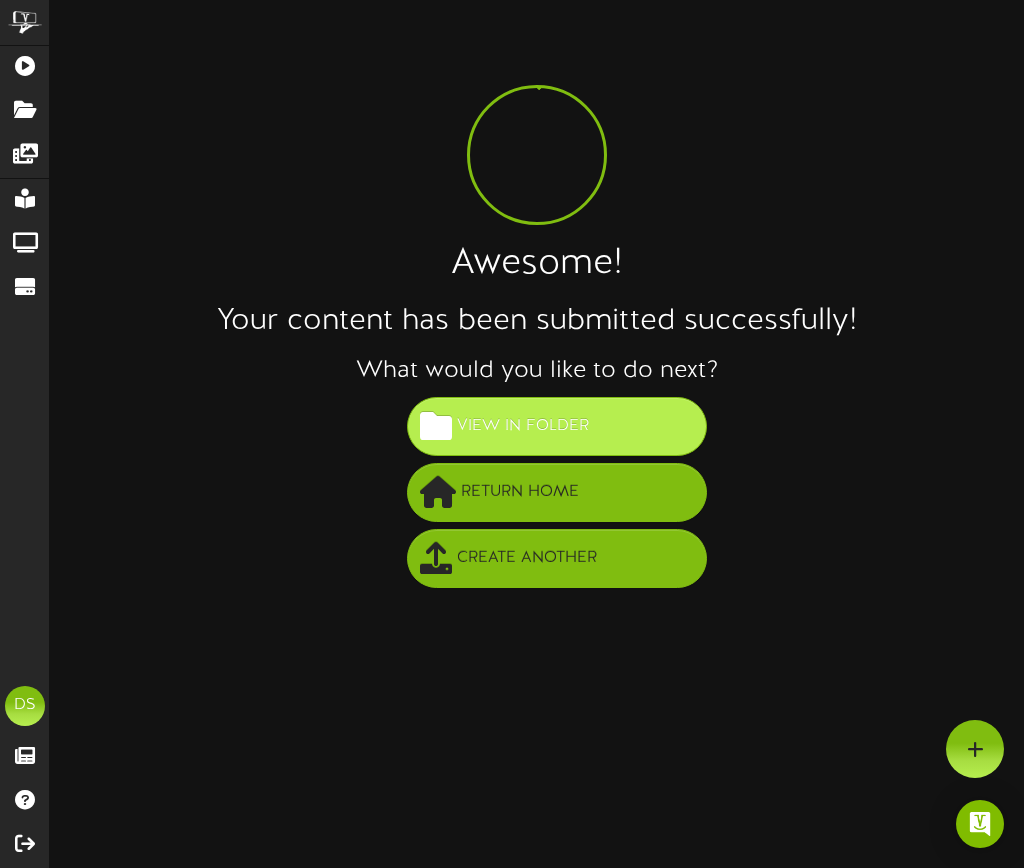 click on "View in Folder" at bounding box center (523, 426) 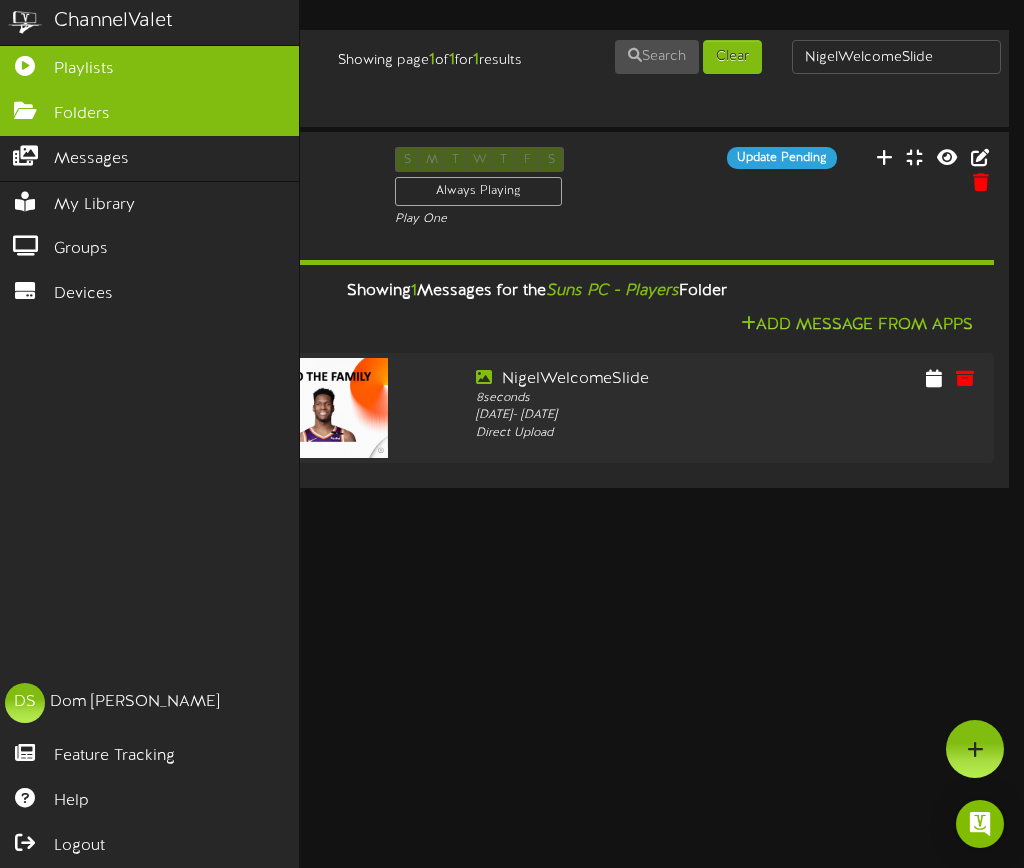 click at bounding box center (25, 63) 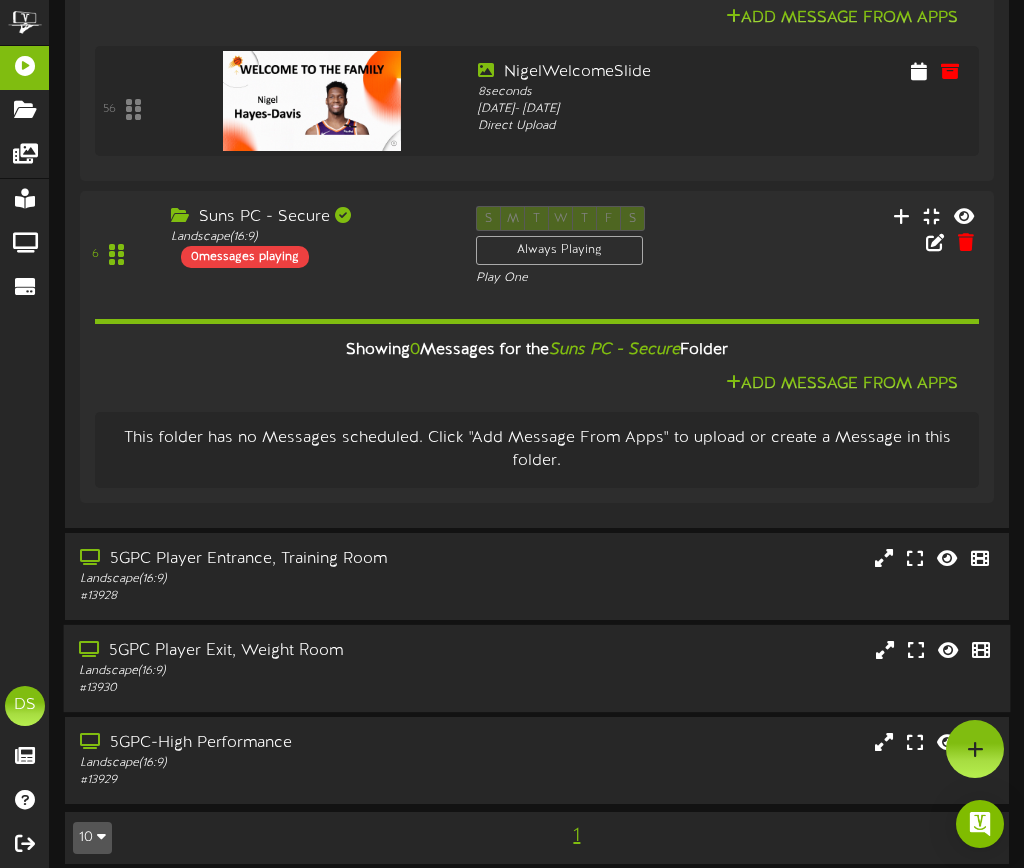 scroll, scrollTop: 1104, scrollLeft: 0, axis: vertical 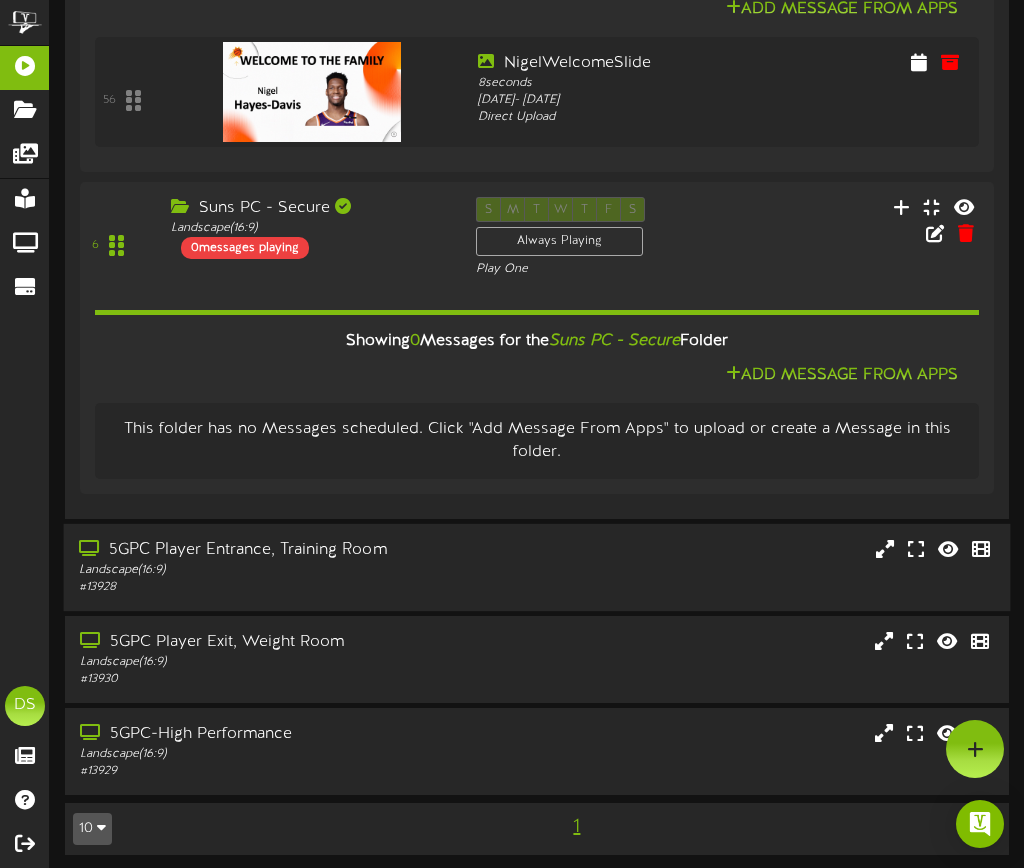 click on "Landscape  ( 16:9 )" at bounding box center [261, 570] 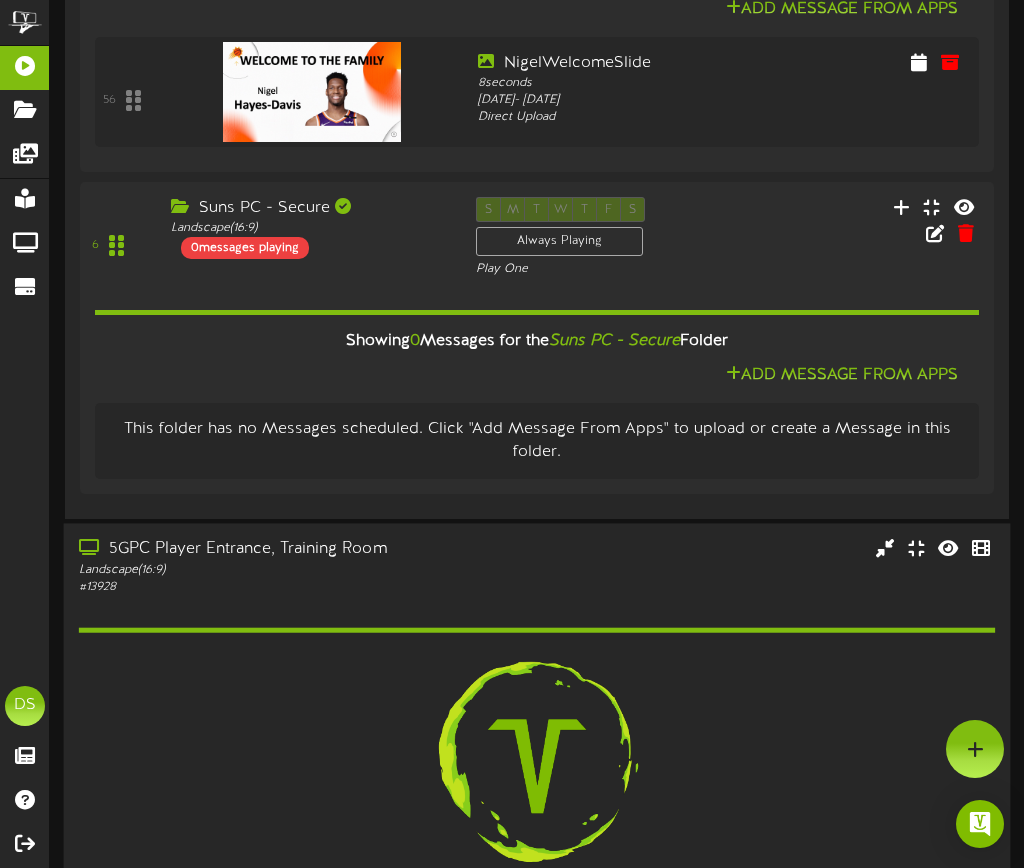 click on "Landscape  ( 16:9 )" at bounding box center [261, 569] 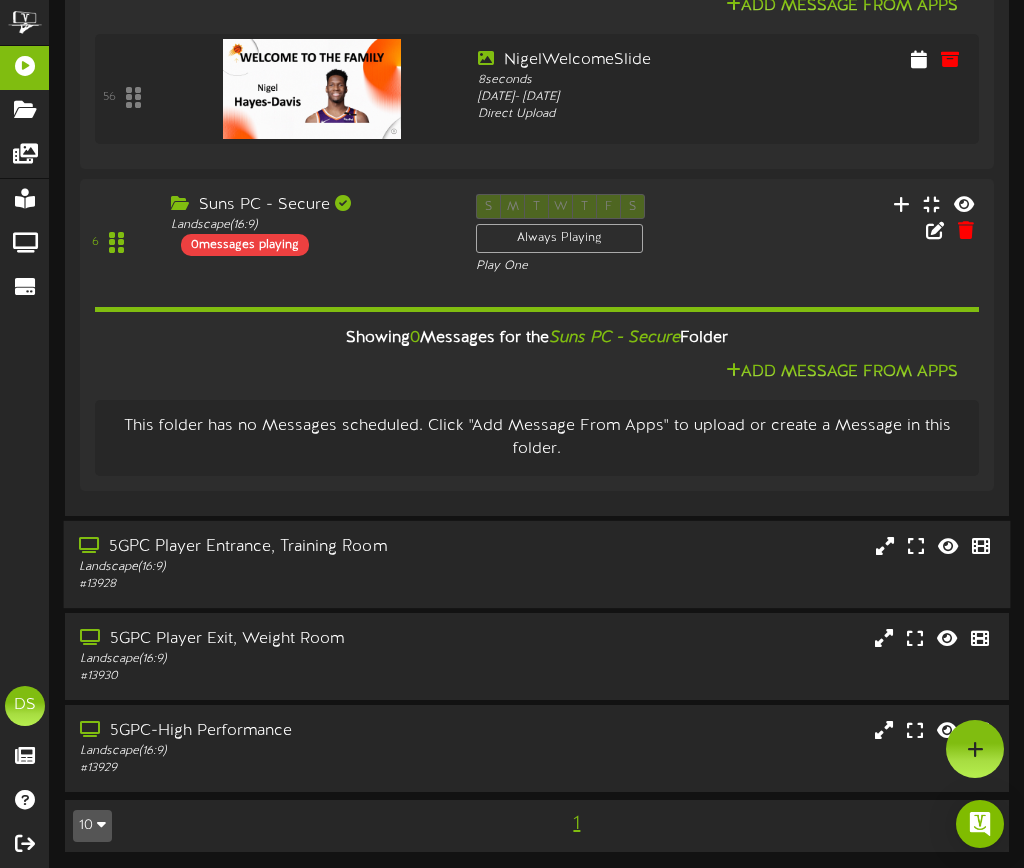 scroll, scrollTop: 1104, scrollLeft: 0, axis: vertical 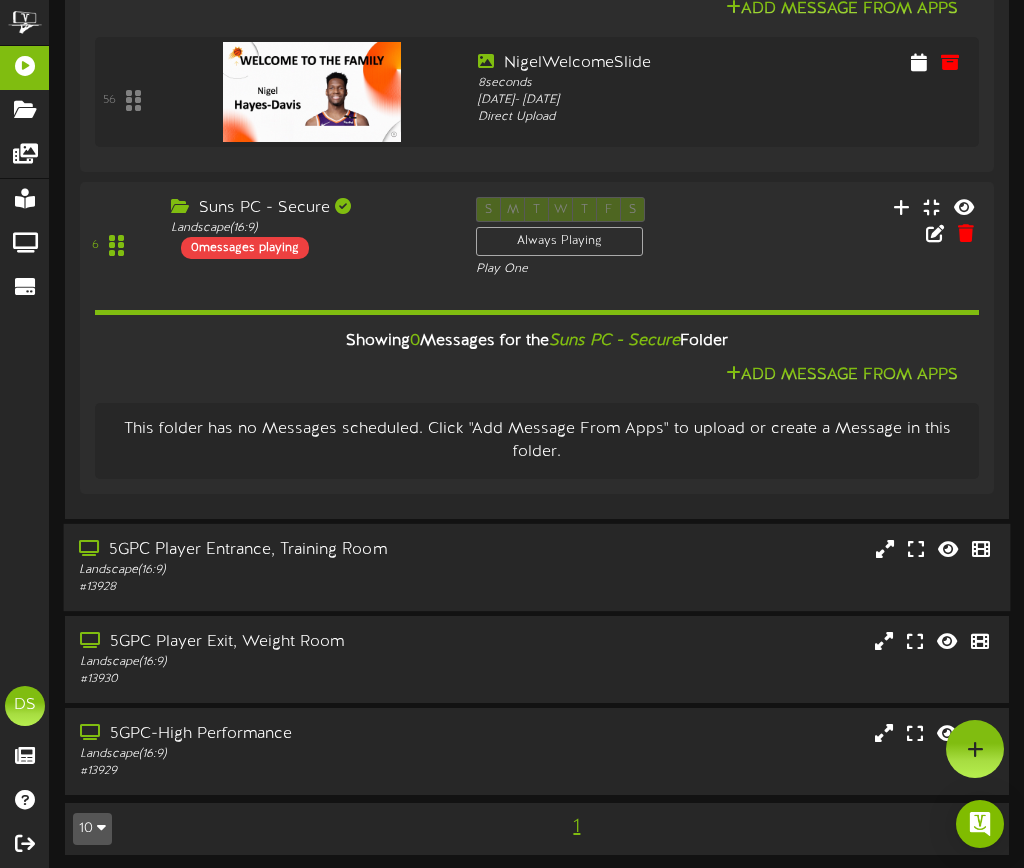 click on "Landscape  ( 16:9 )" at bounding box center [261, 570] 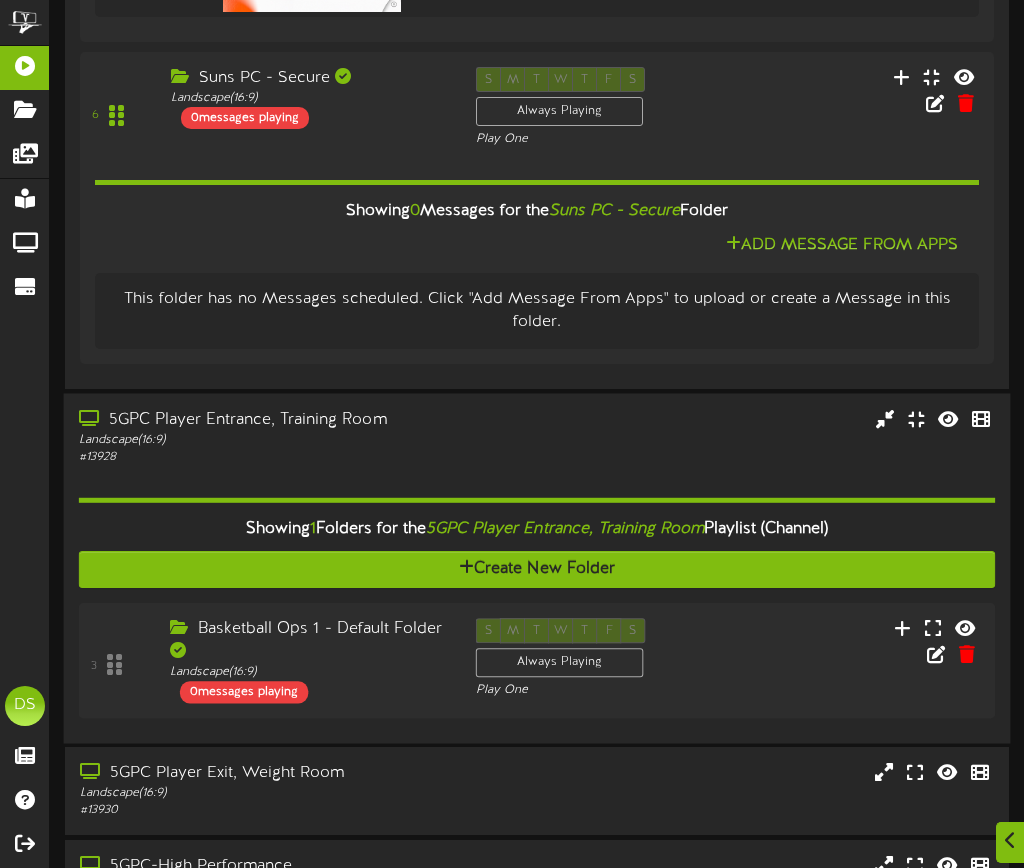scroll, scrollTop: 1278, scrollLeft: 0, axis: vertical 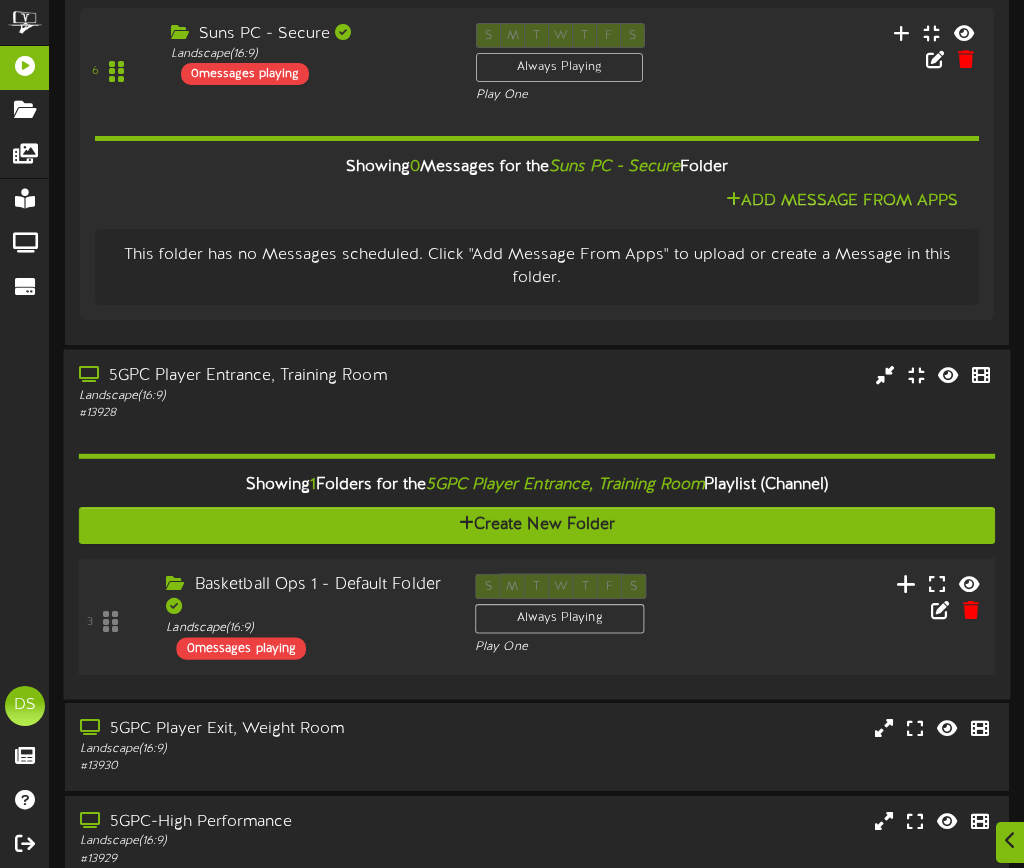 click at bounding box center [906, 586] 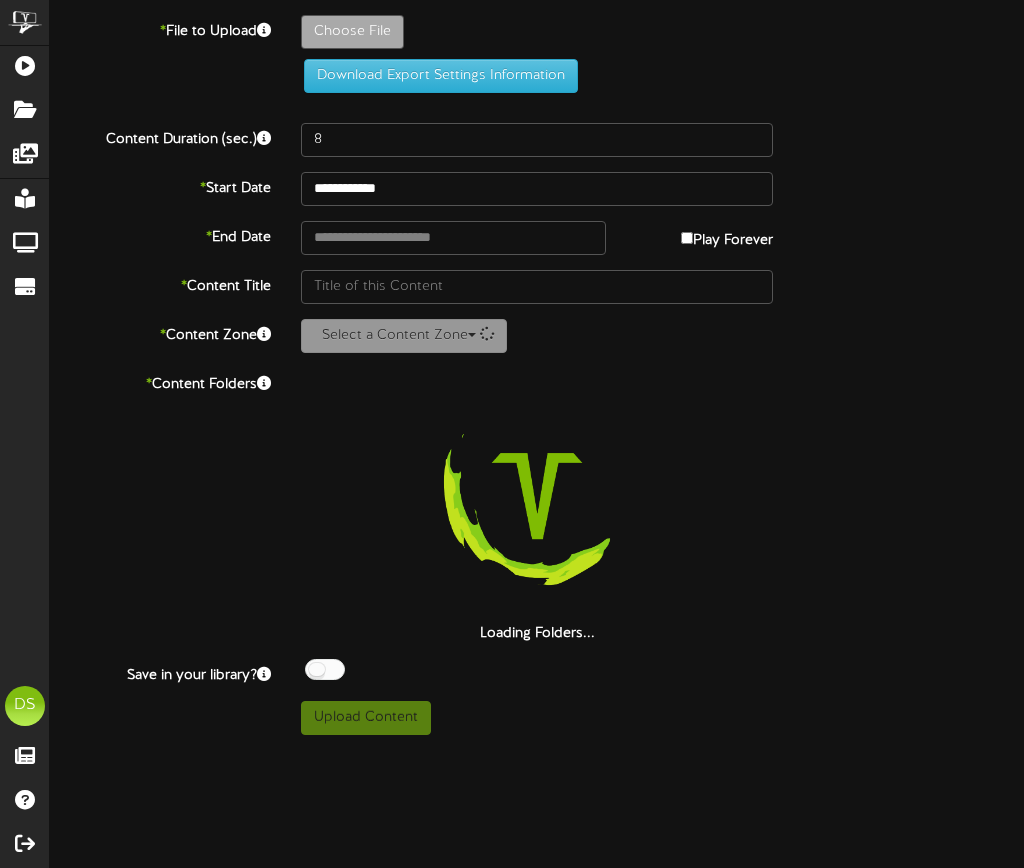 scroll, scrollTop: 0, scrollLeft: 0, axis: both 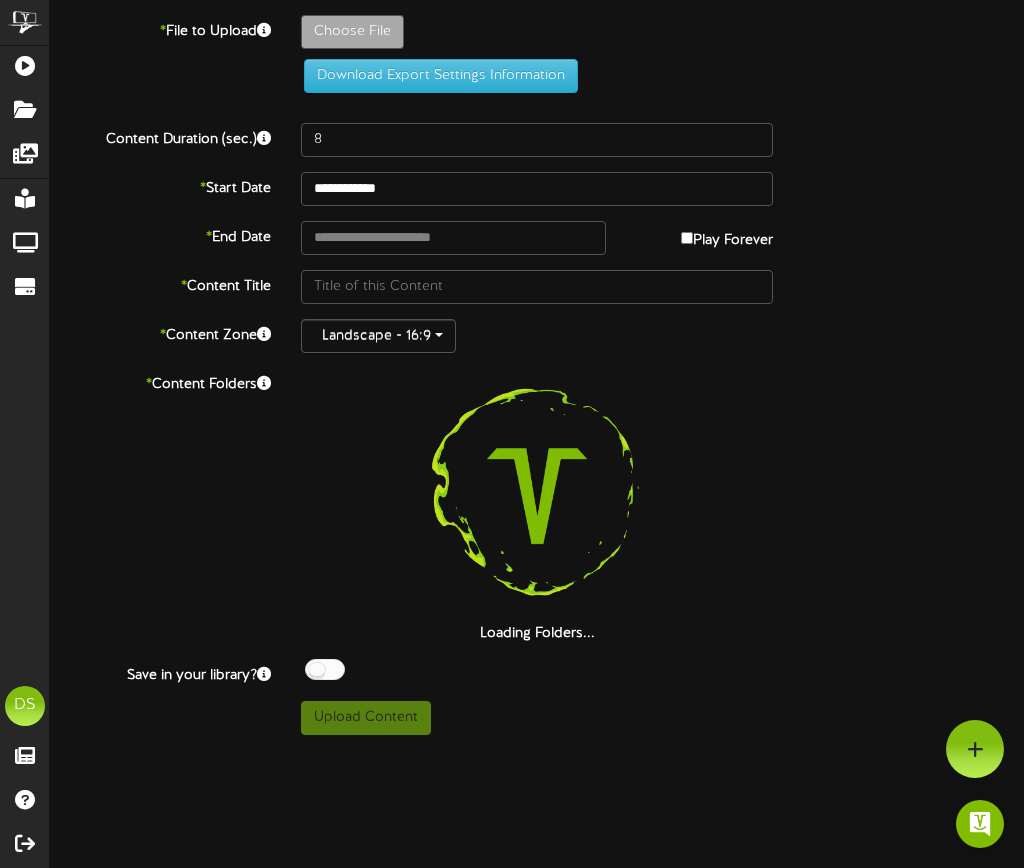 type on "**********" 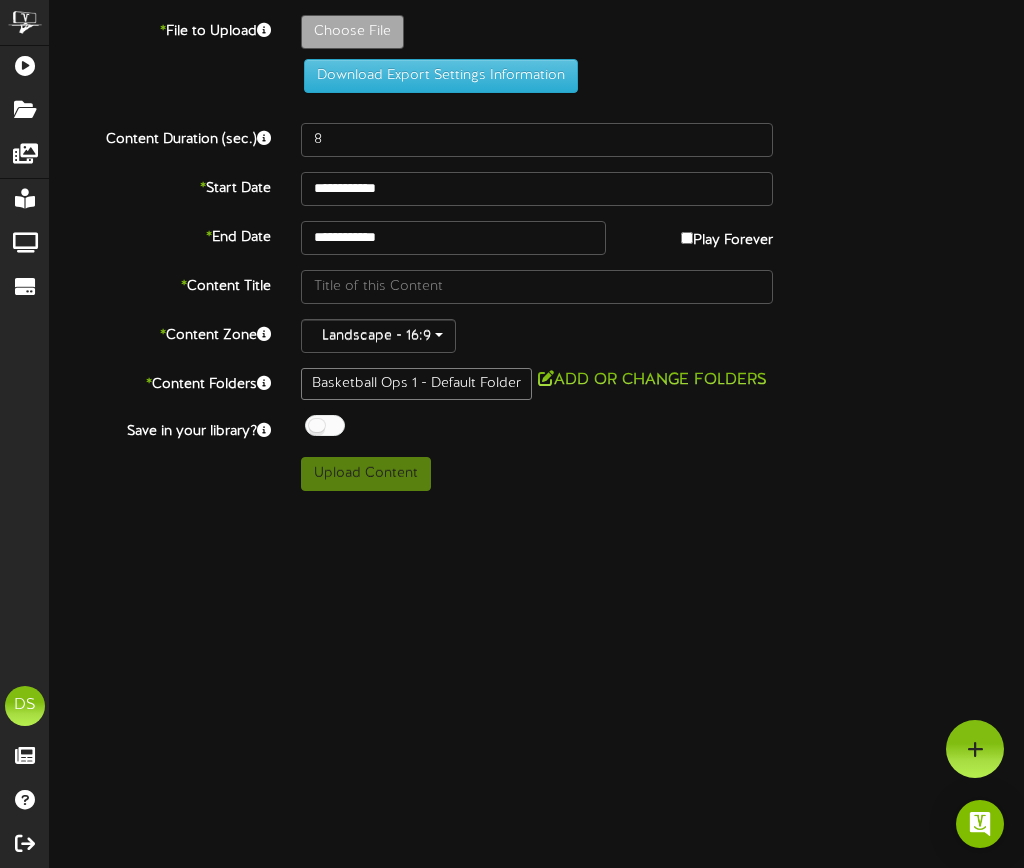 click on "Choose File" at bounding box center [-685, 87] 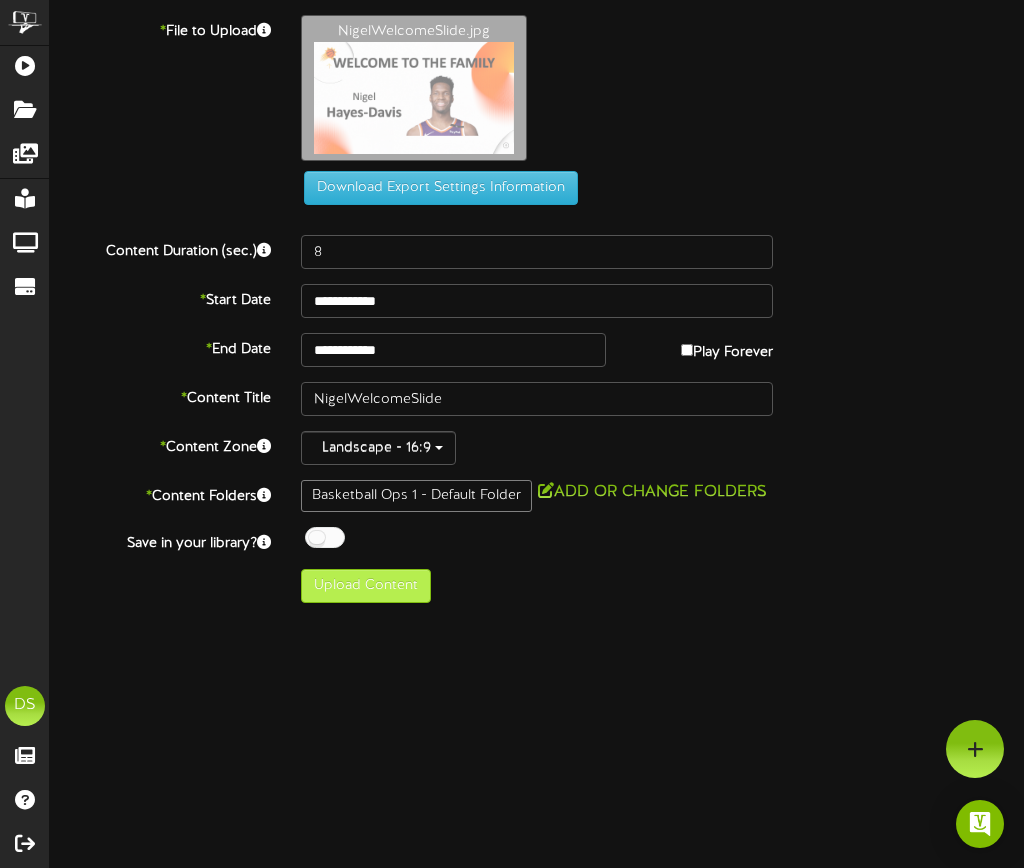 click on "Upload Content" at bounding box center (366, 586) 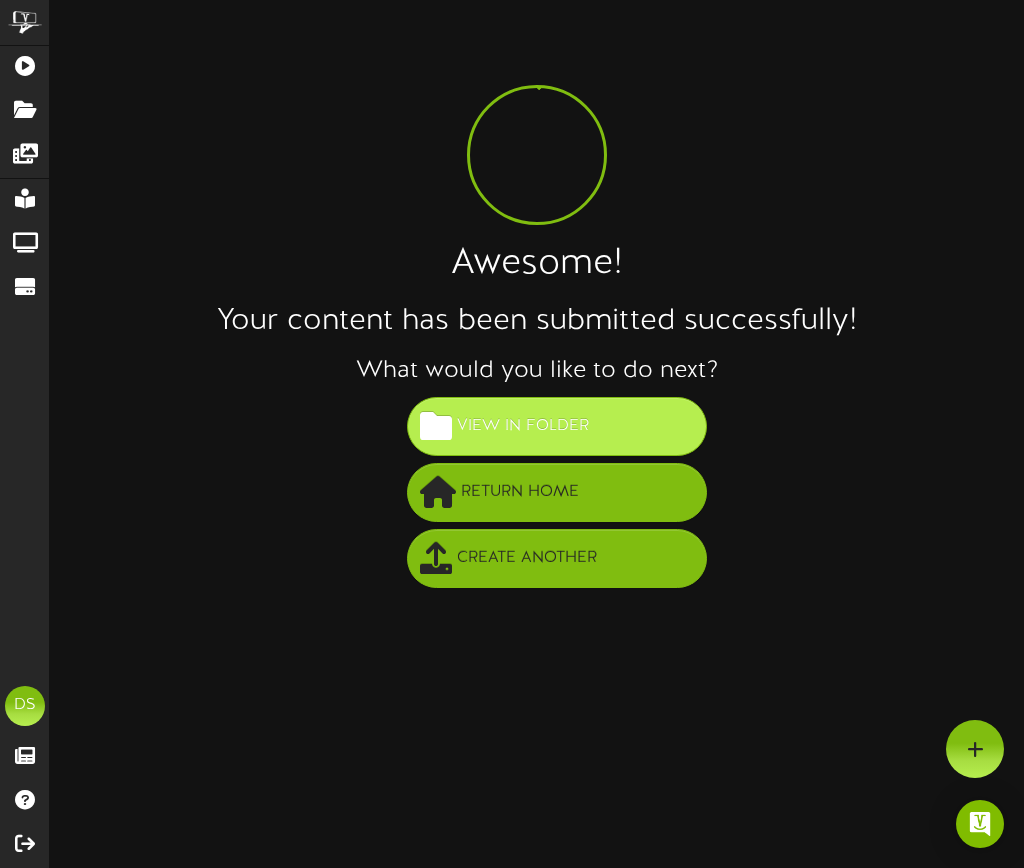 click at bounding box center [436, 426] 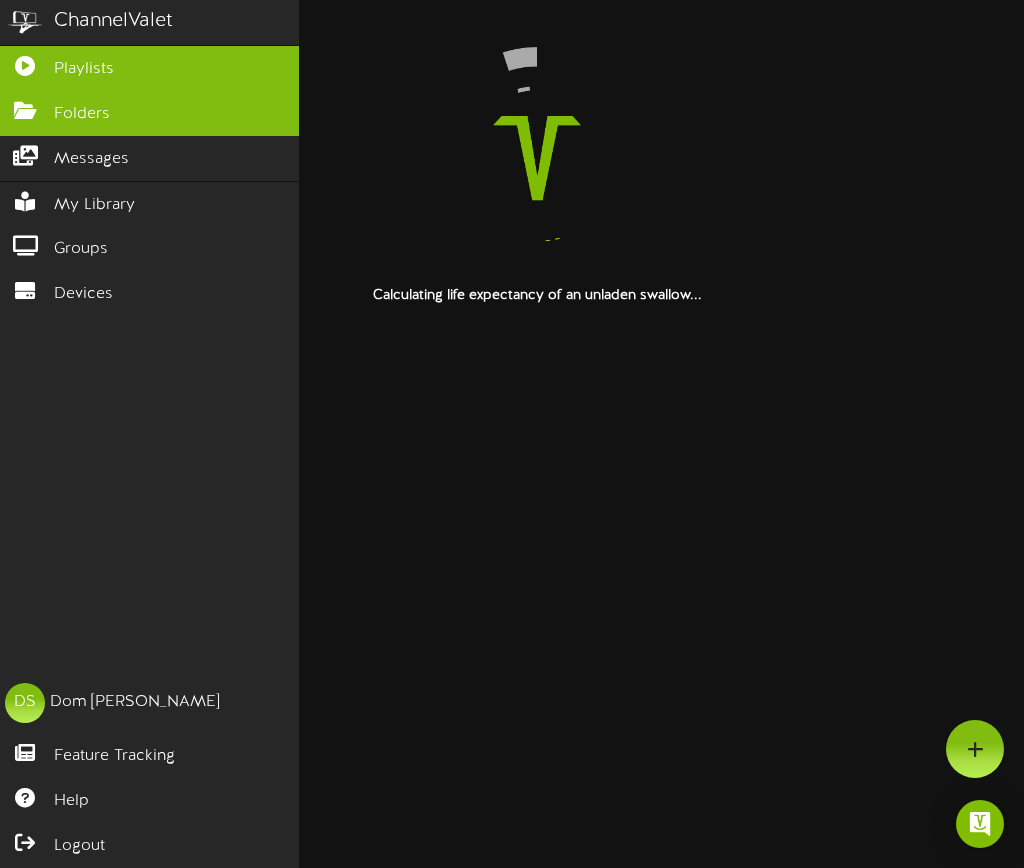 click on "Playlists" at bounding box center [149, 68] 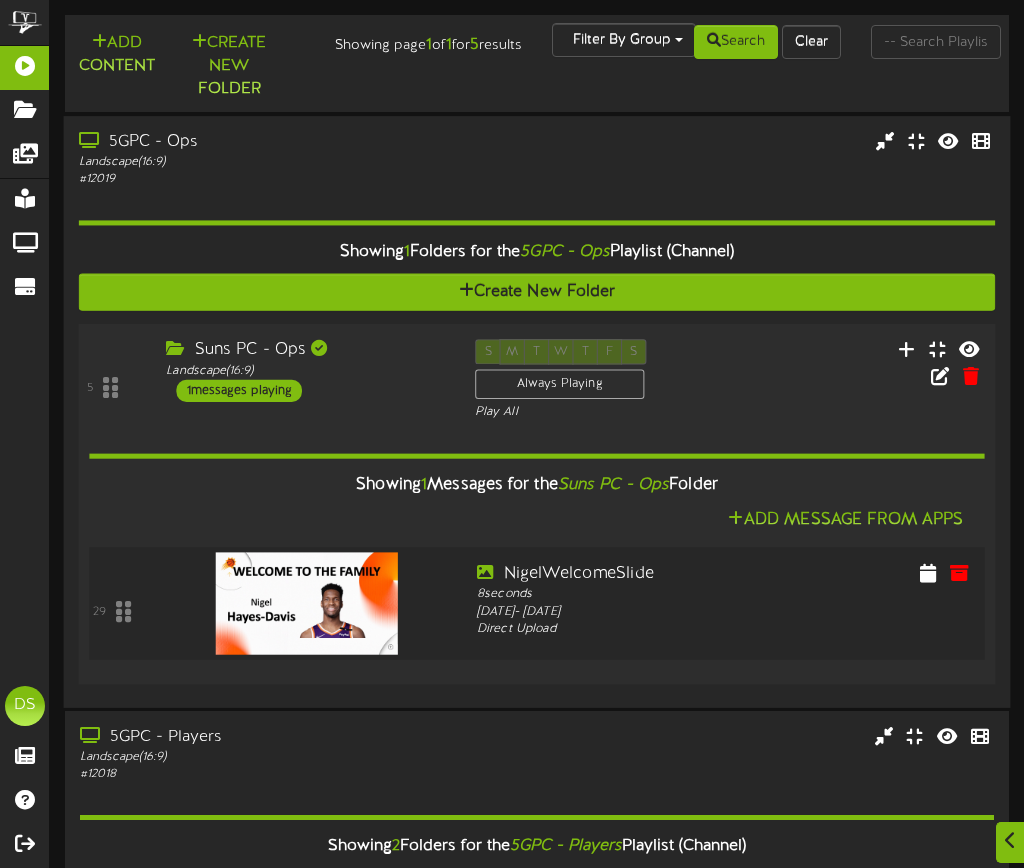 scroll, scrollTop: 61, scrollLeft: 0, axis: vertical 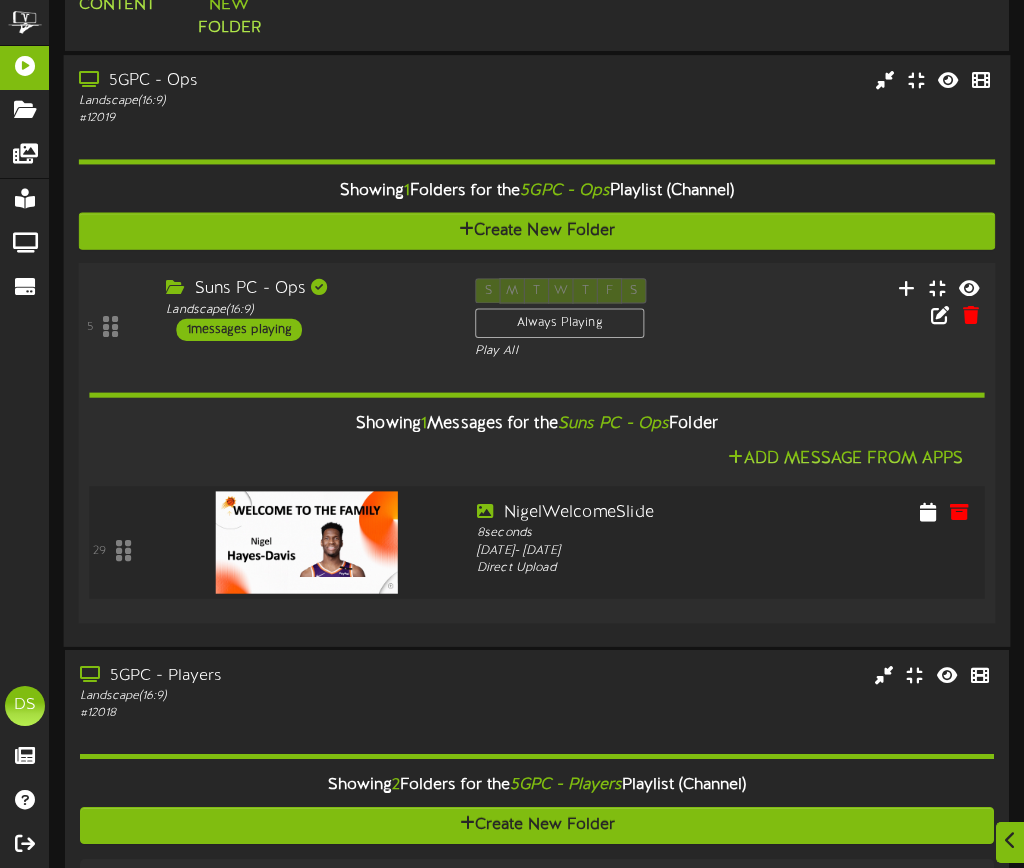 click at bounding box center (304, 521) 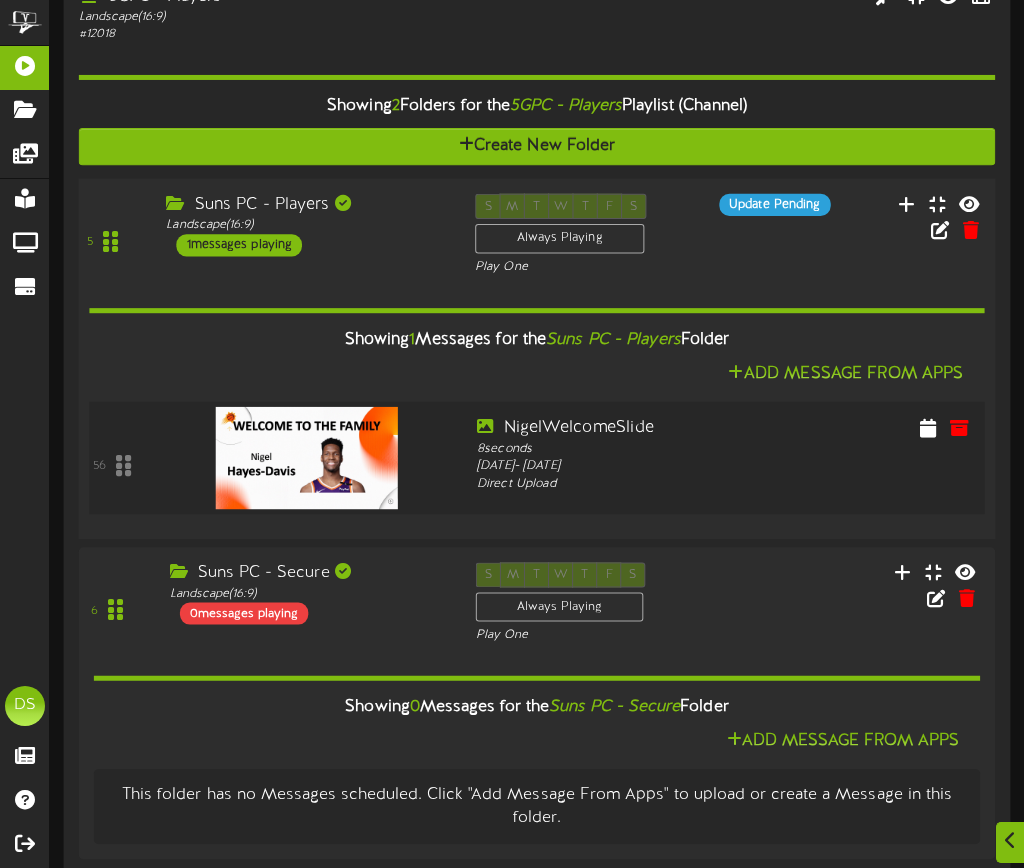 scroll, scrollTop: 780, scrollLeft: 0, axis: vertical 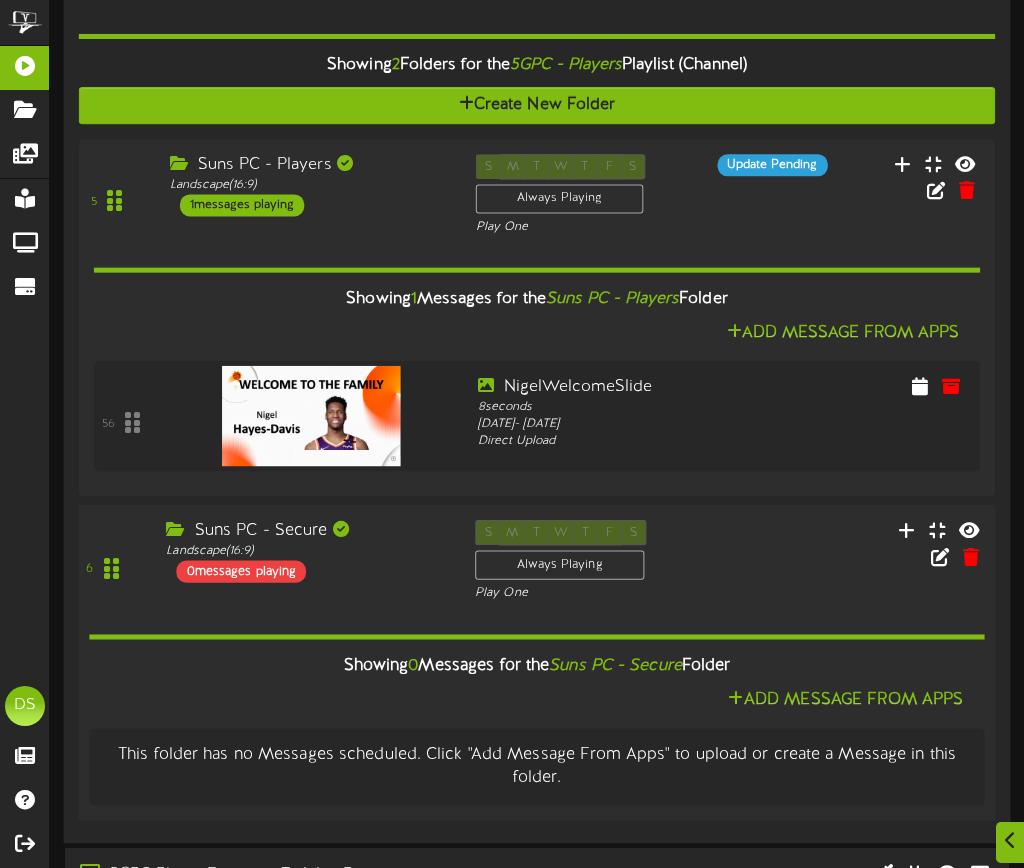 click on "Suns PC - Secure
Landscape  ( 16:9 )
0  messages playing" at bounding box center [305, 551] 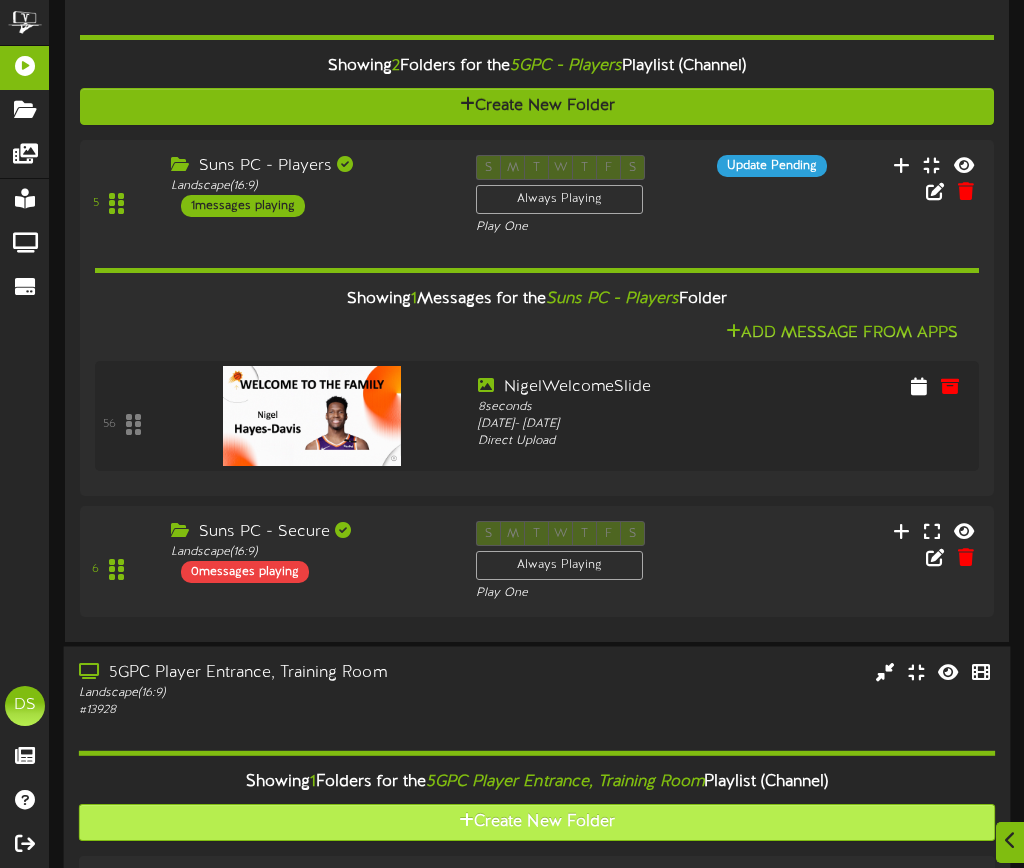scroll, scrollTop: 1060, scrollLeft: 0, axis: vertical 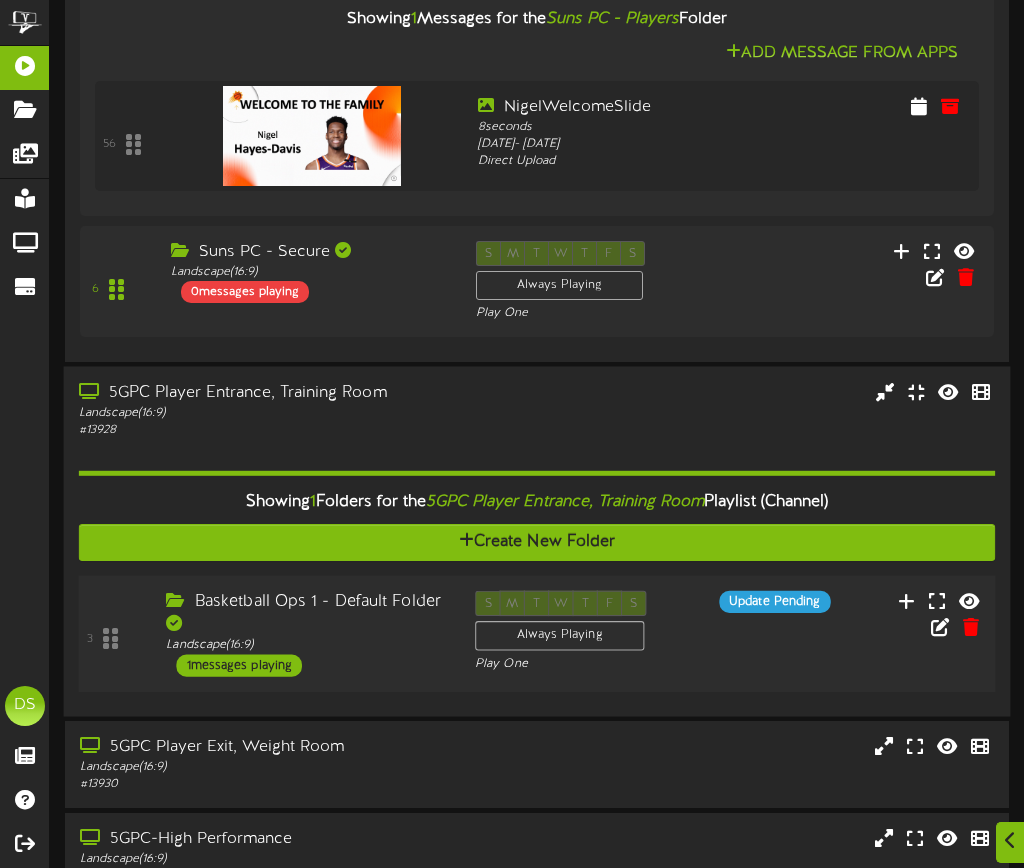 click on "Basketball Ops 1 - Default Folder" at bounding box center [305, 614] 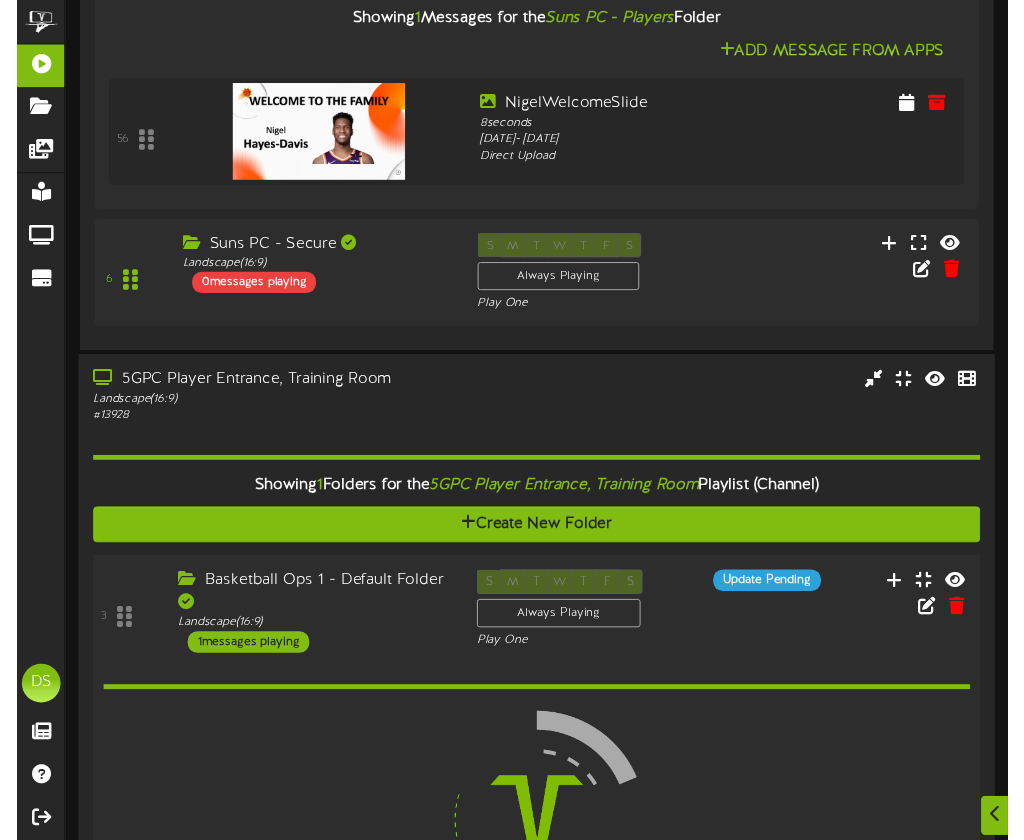 scroll, scrollTop: 1282, scrollLeft: 0, axis: vertical 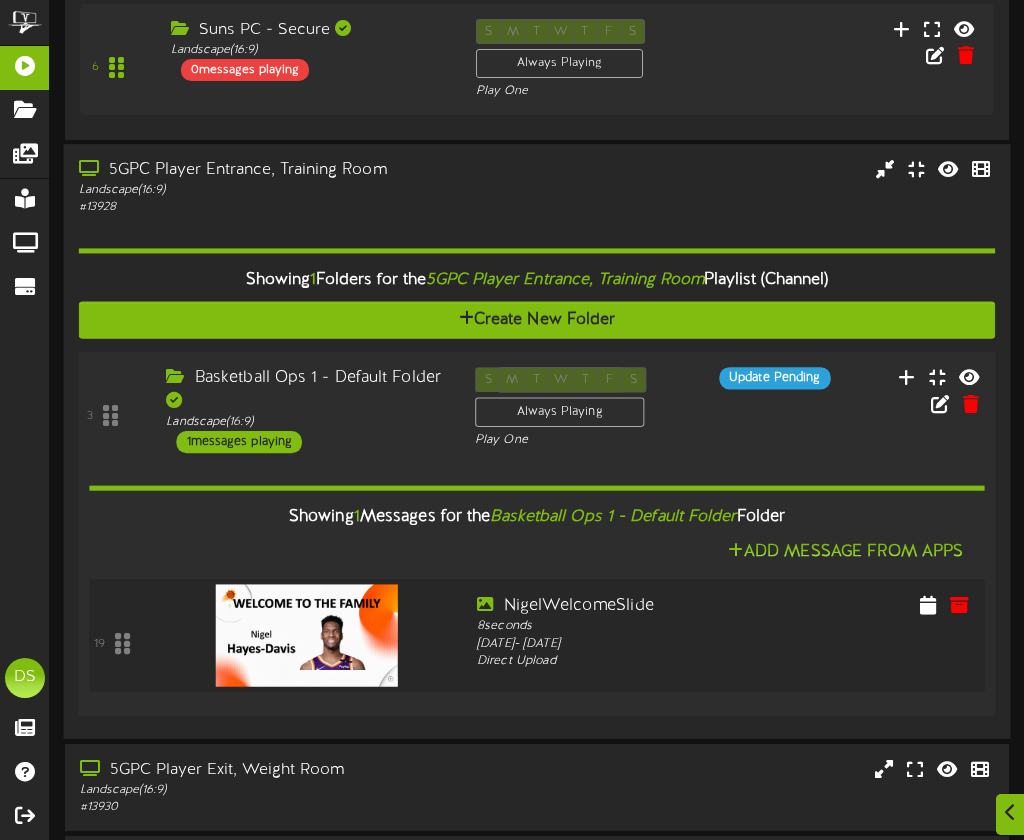 click at bounding box center [306, 635] 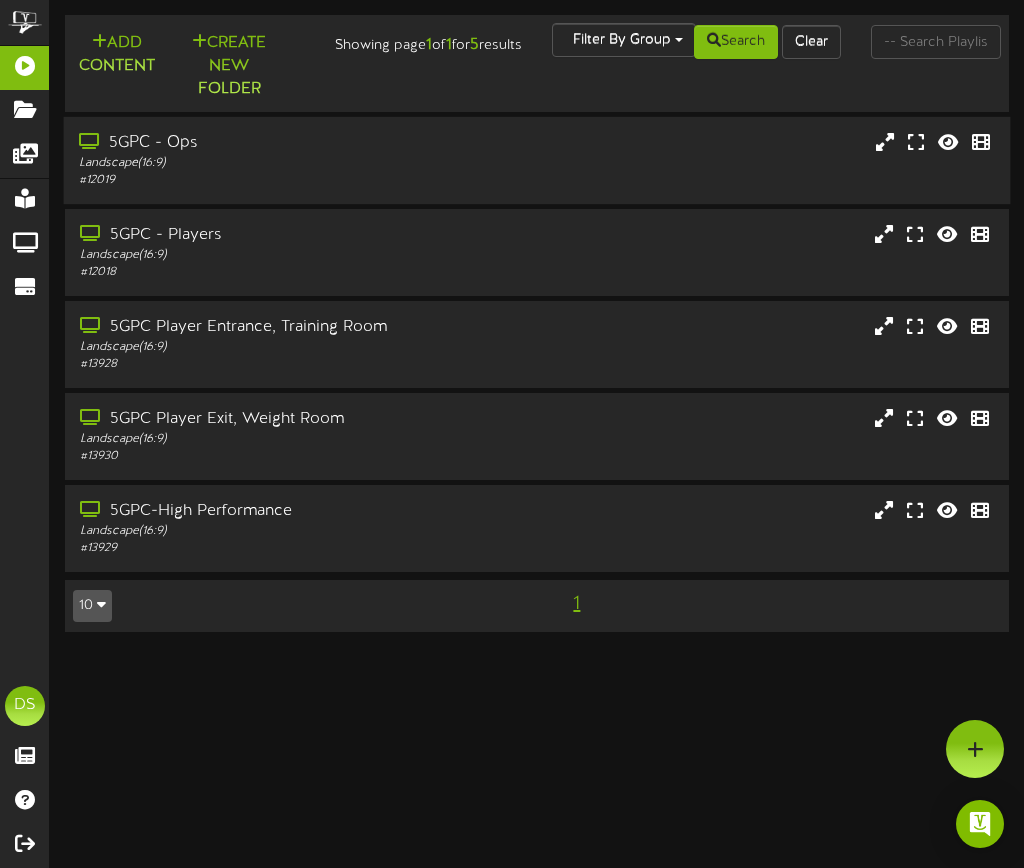 scroll, scrollTop: 0, scrollLeft: 0, axis: both 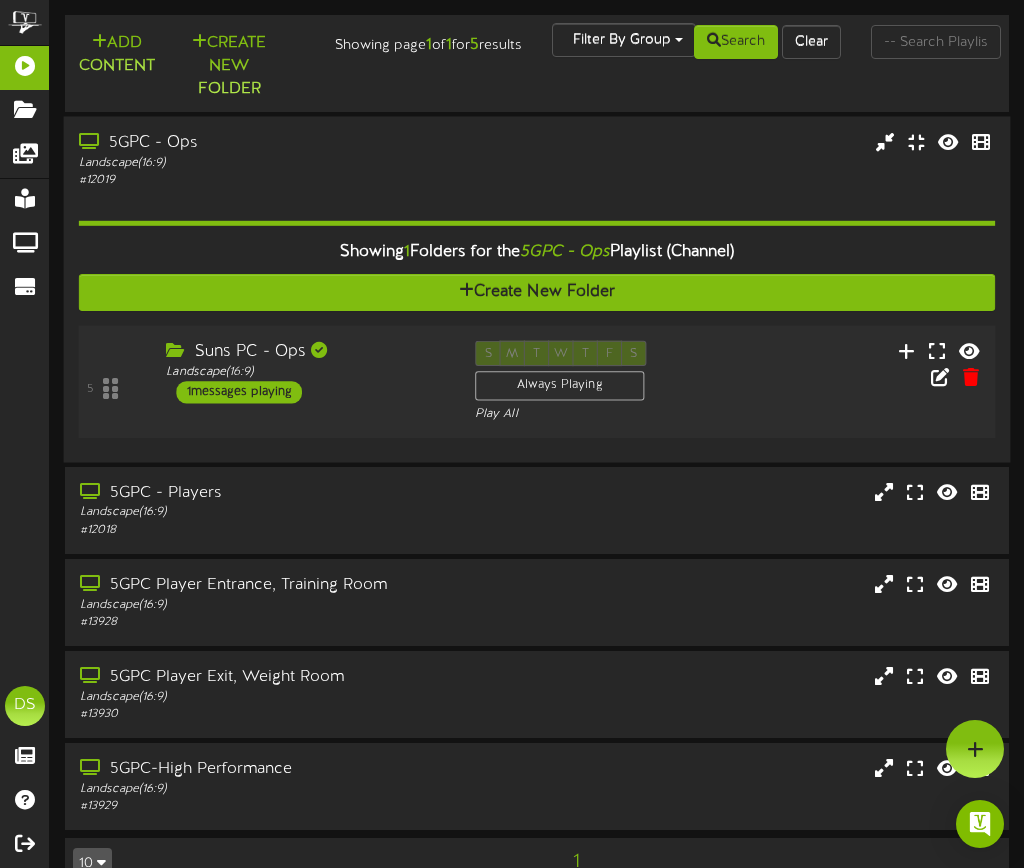 click on "Suns PC - Ops" at bounding box center [305, 351] 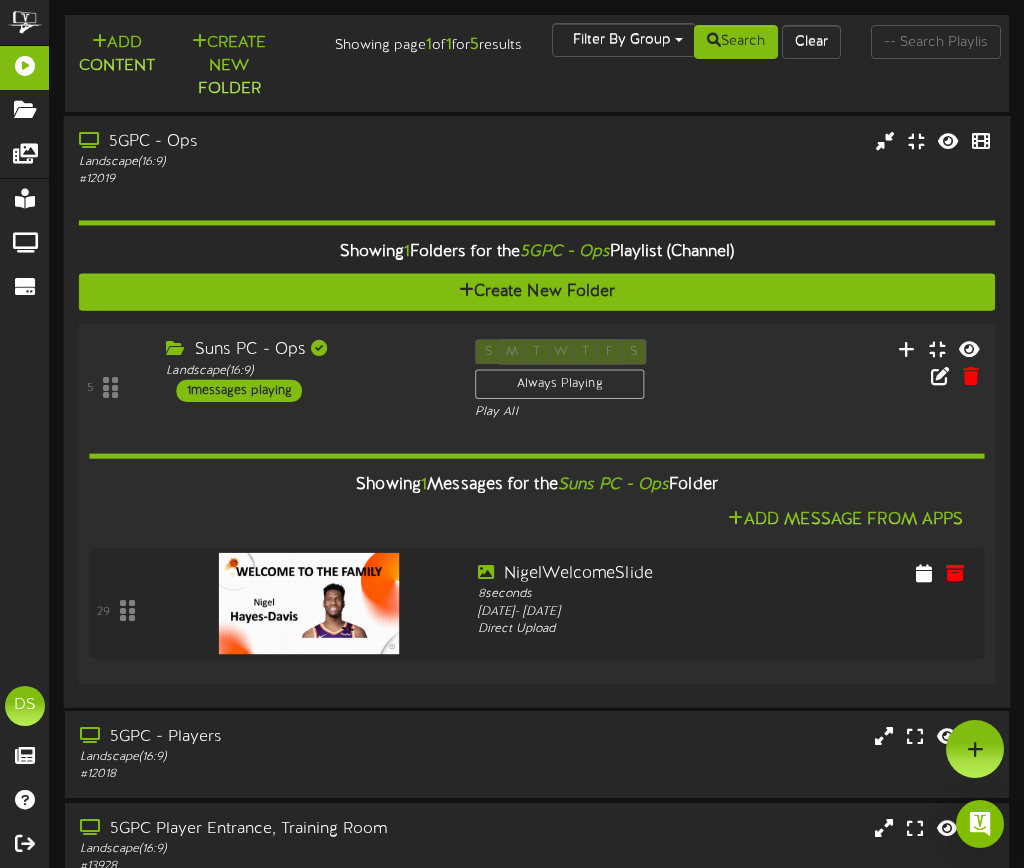 click on "Suns PC - Ops" at bounding box center [305, 349] 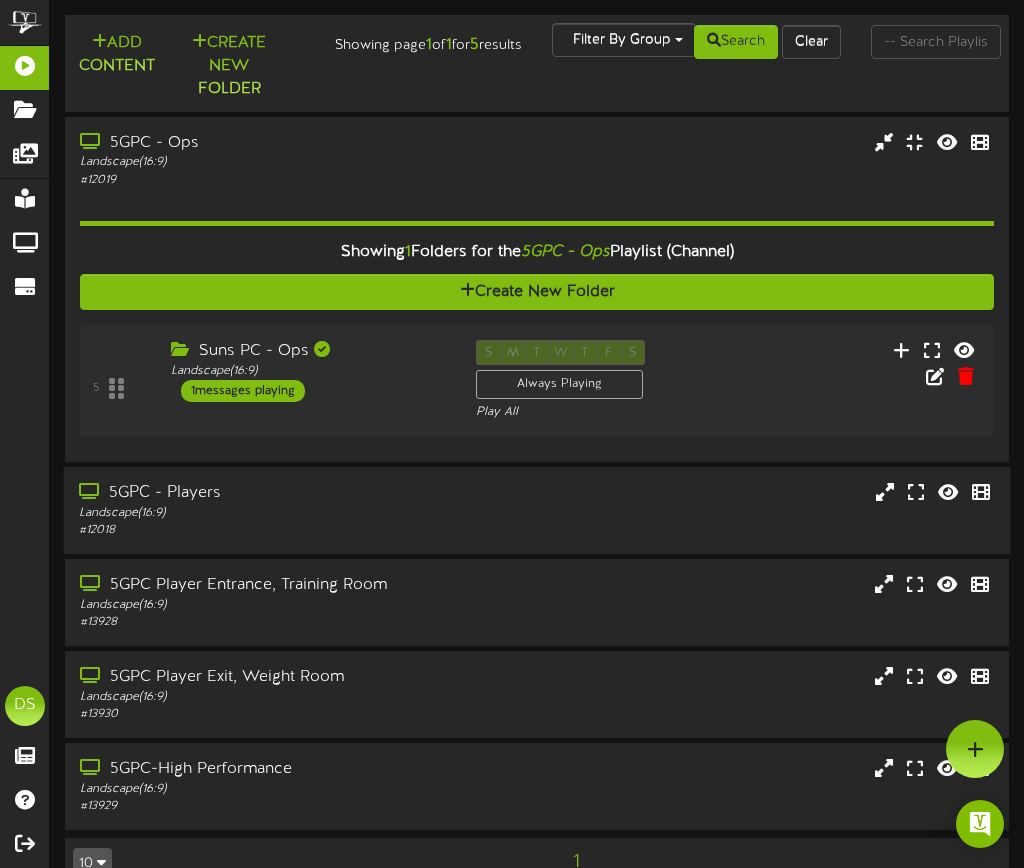 click on "# 12018" at bounding box center (261, 530) 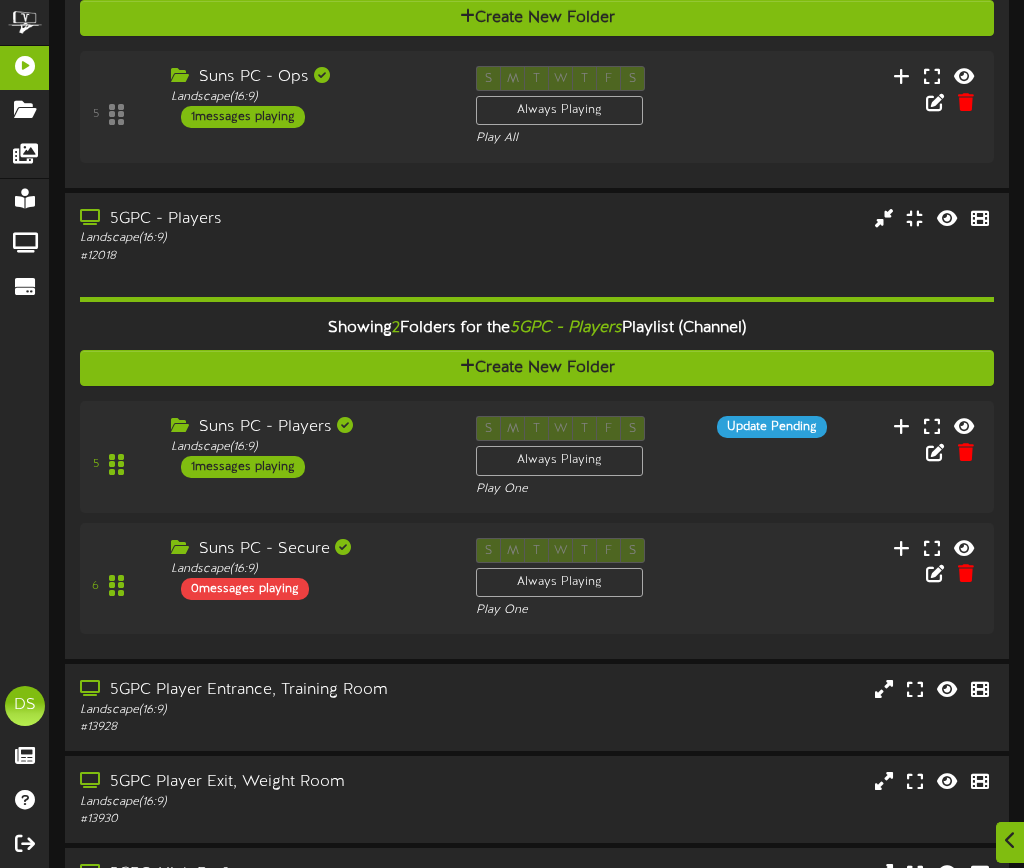 scroll, scrollTop: 405, scrollLeft: 0, axis: vertical 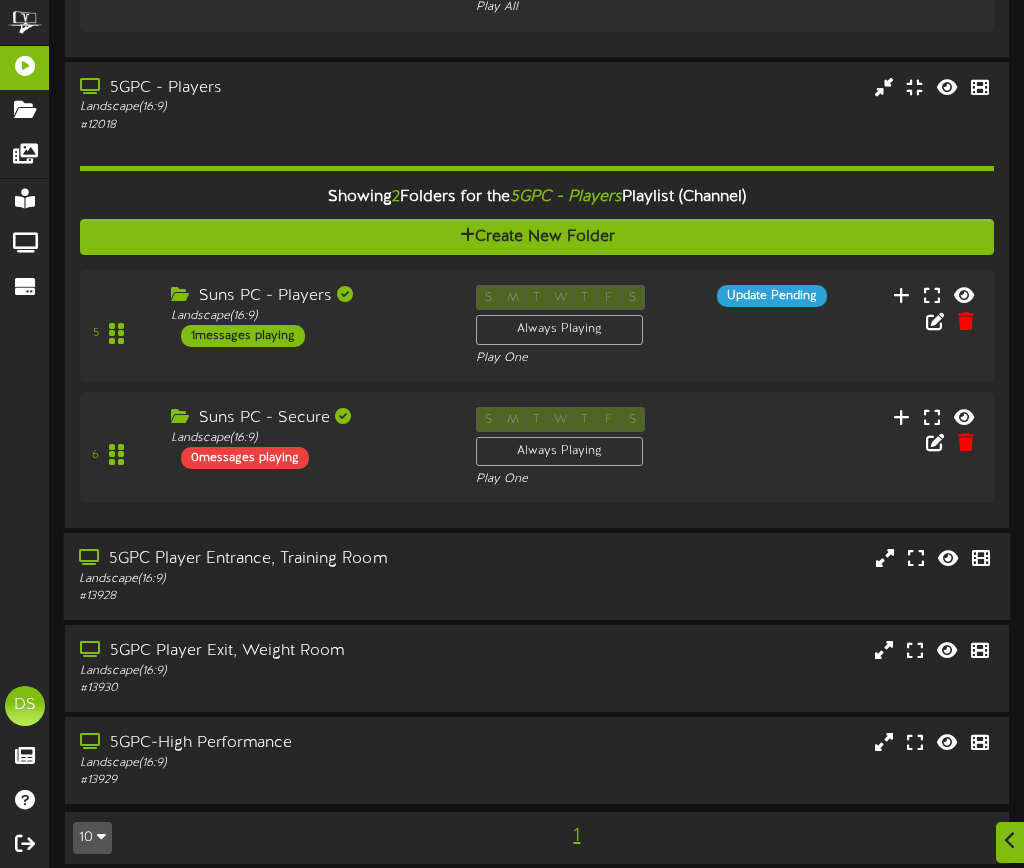 click on "# 13928" at bounding box center (261, 596) 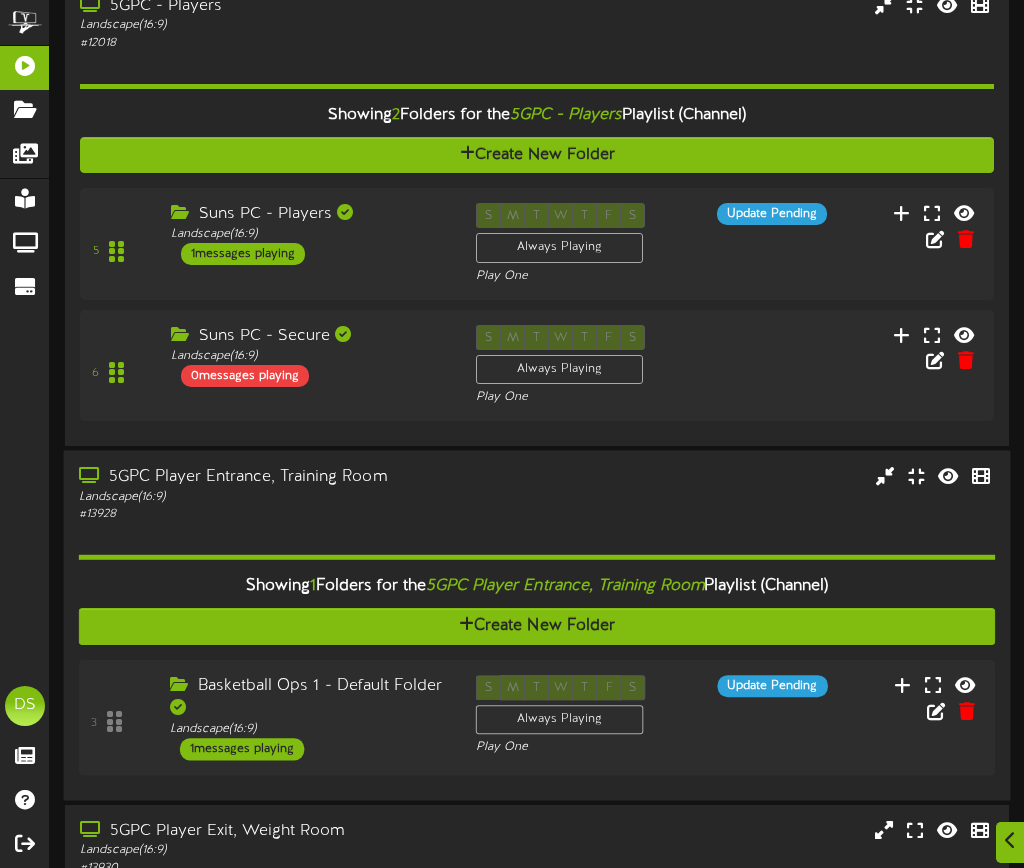 scroll, scrollTop: 528, scrollLeft: 0, axis: vertical 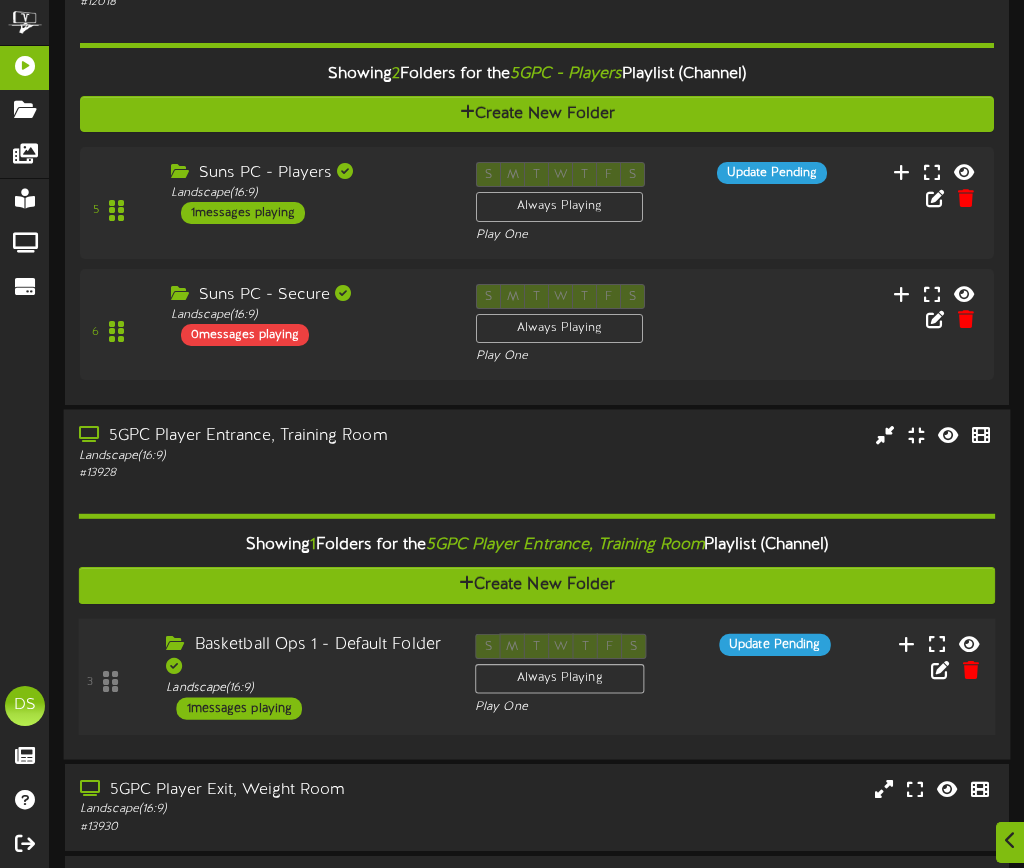 click on "Basketball Ops 1 - Default Folder
Landscape  ( 16:9 )
1  messages playing" at bounding box center (305, 677) 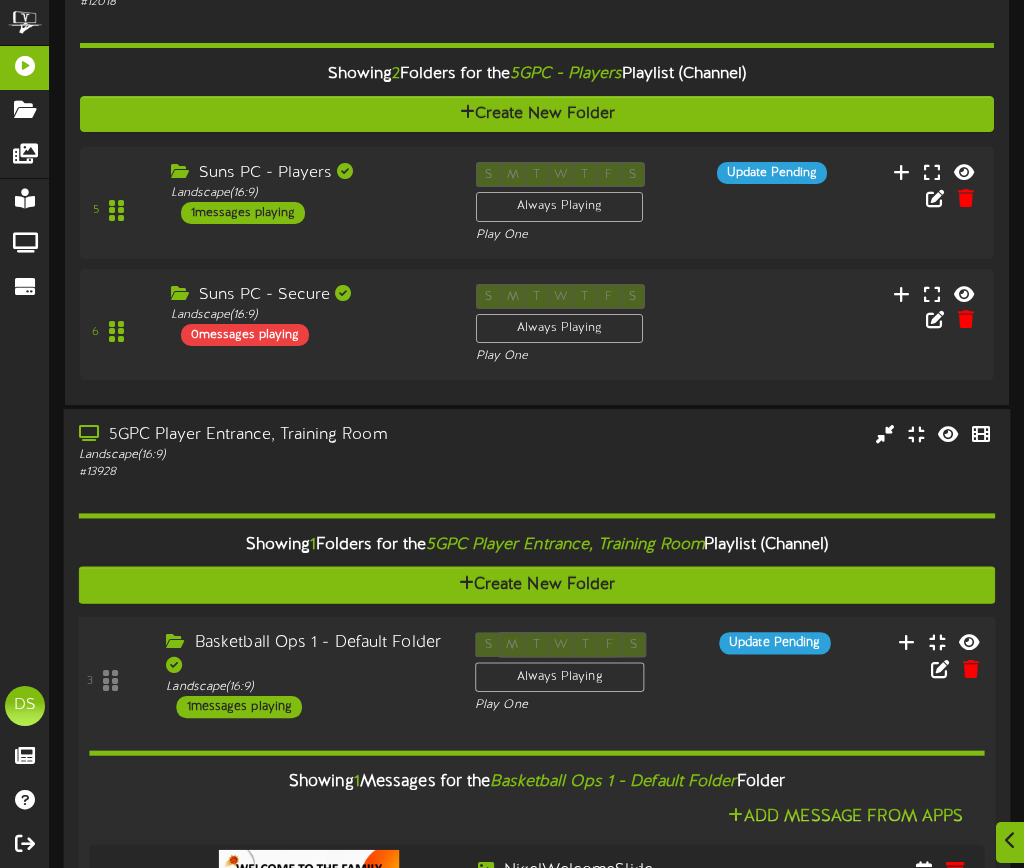 scroll, scrollTop: 838, scrollLeft: 0, axis: vertical 